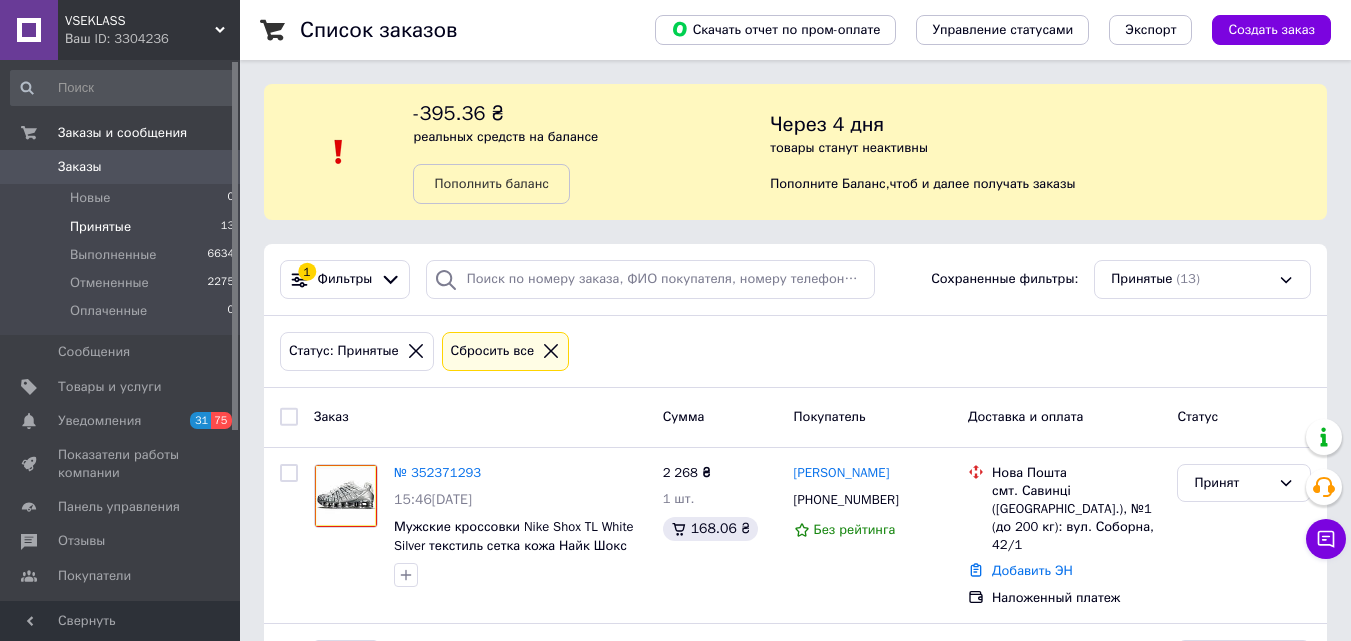 scroll, scrollTop: 0, scrollLeft: 0, axis: both 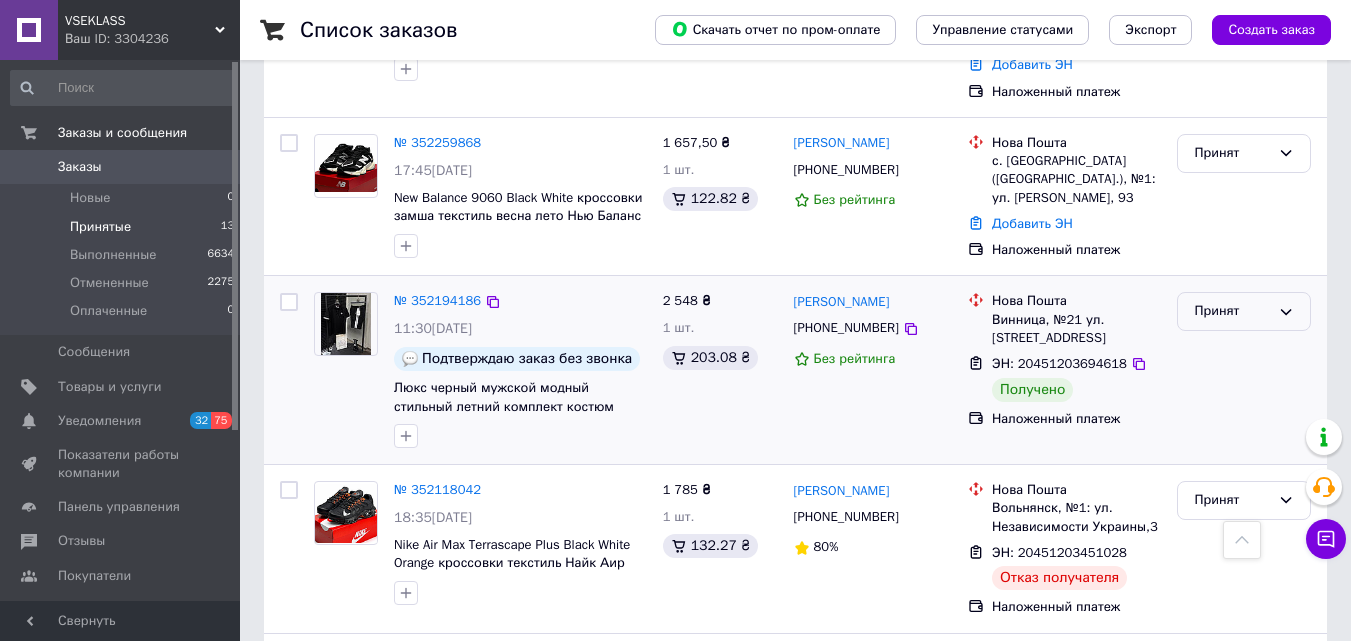 click on "Принят" at bounding box center [1232, 311] 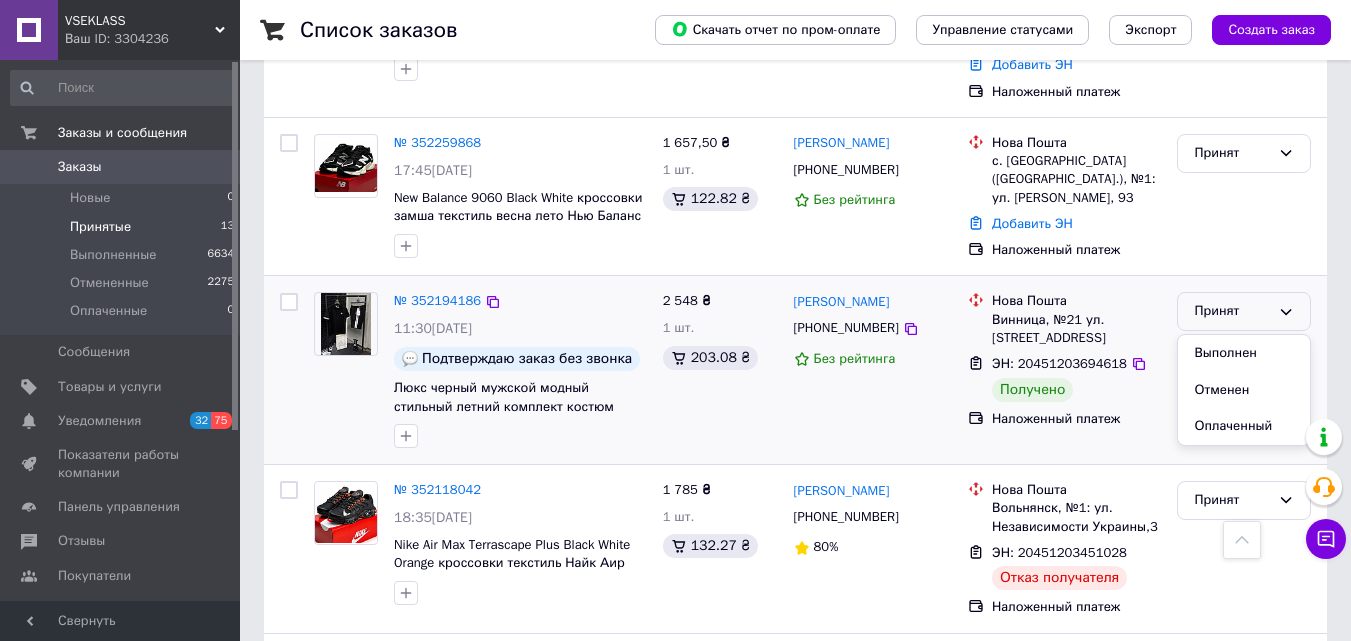 click on "Выполнен" at bounding box center (1244, 353) 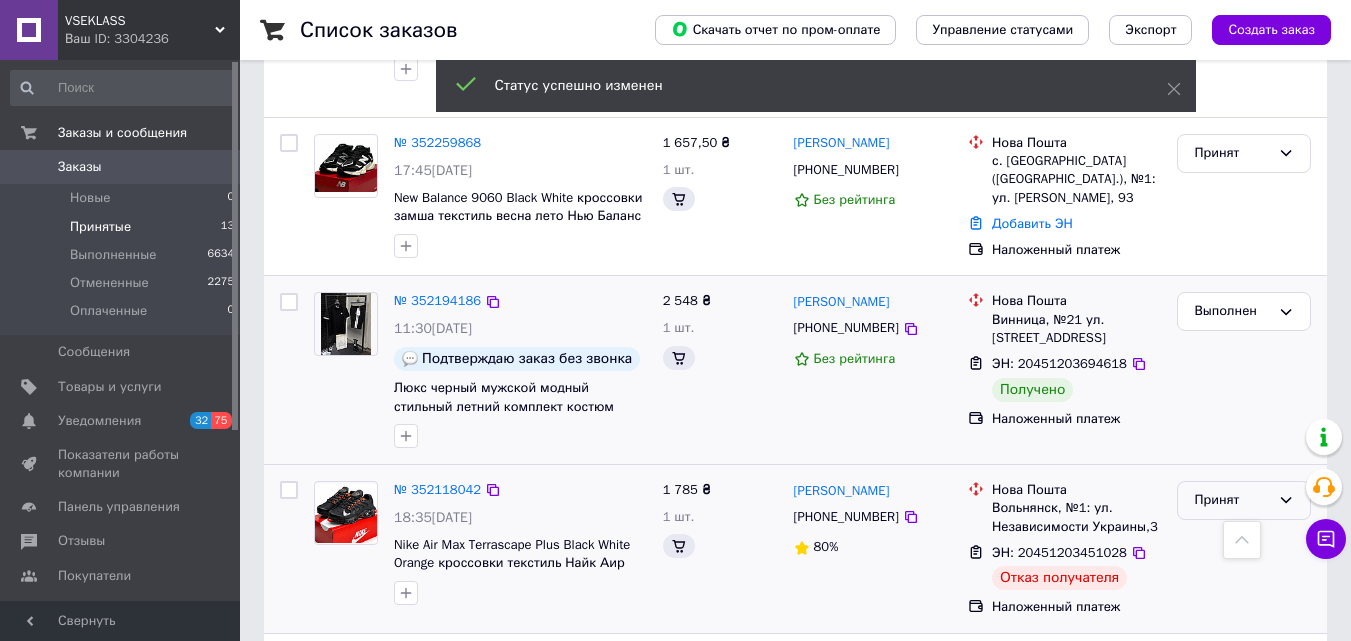 scroll, scrollTop: 1100, scrollLeft: 0, axis: vertical 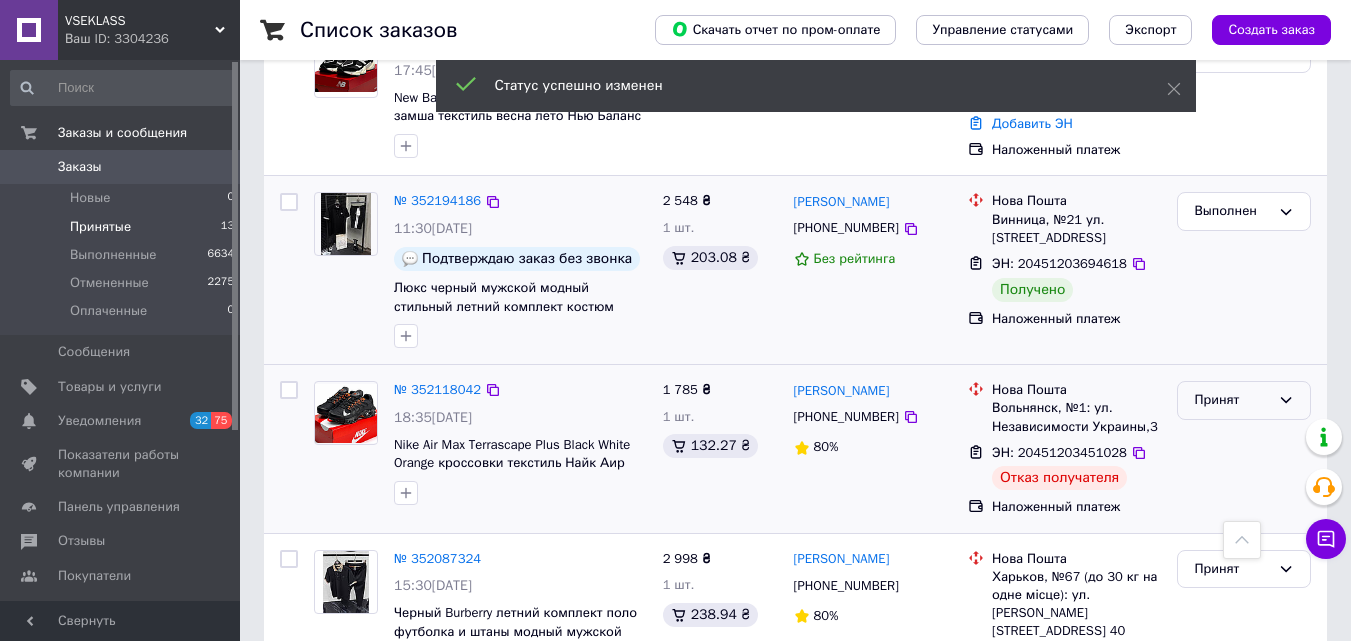 click on "Принят" at bounding box center (1244, 400) 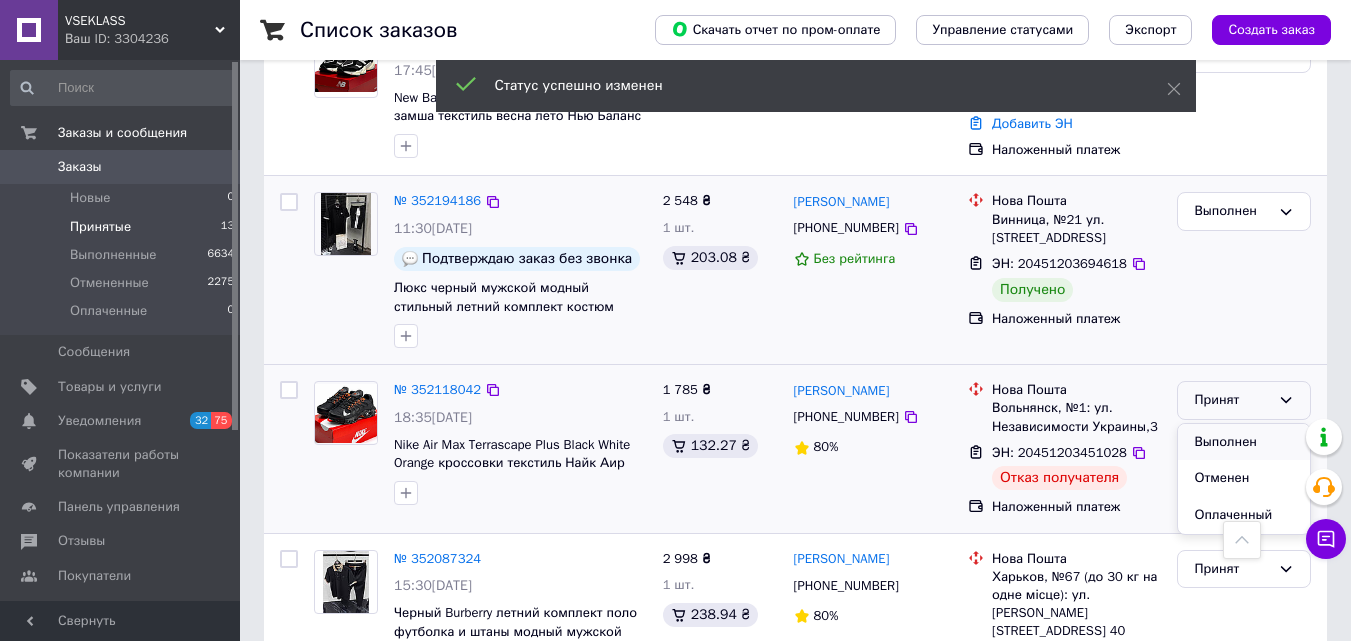 click on "Выполнен" at bounding box center (1244, 442) 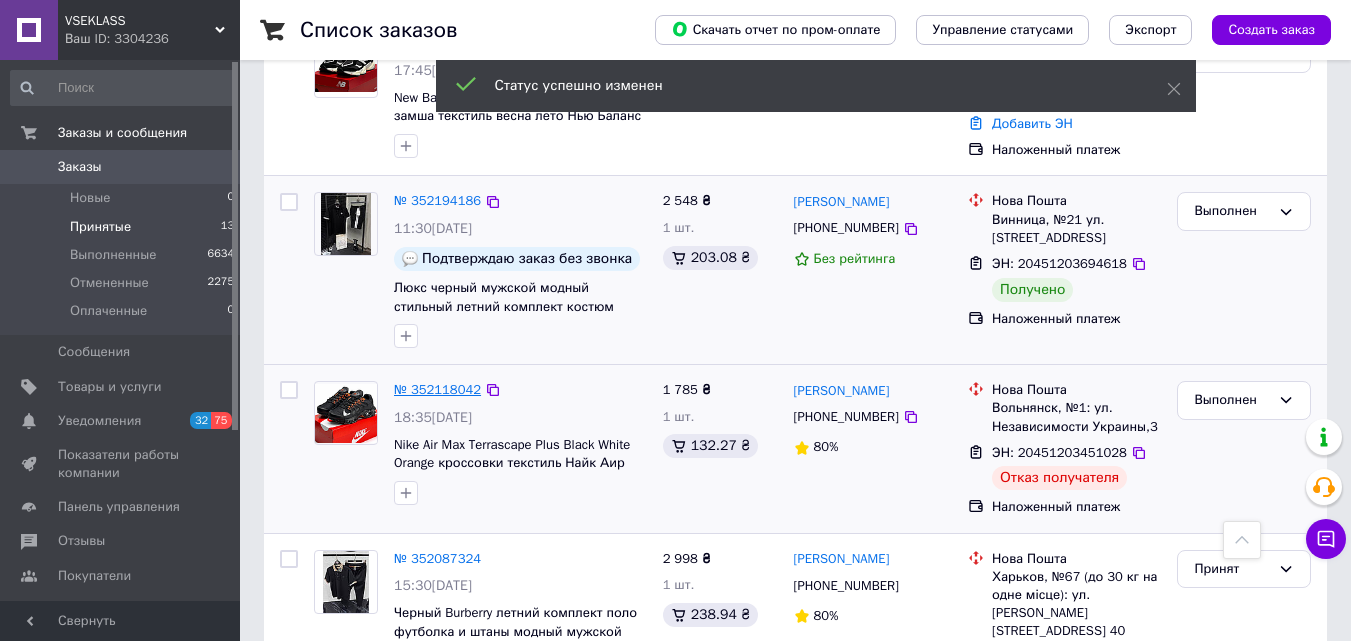 click on "№ 352118042" at bounding box center (437, 389) 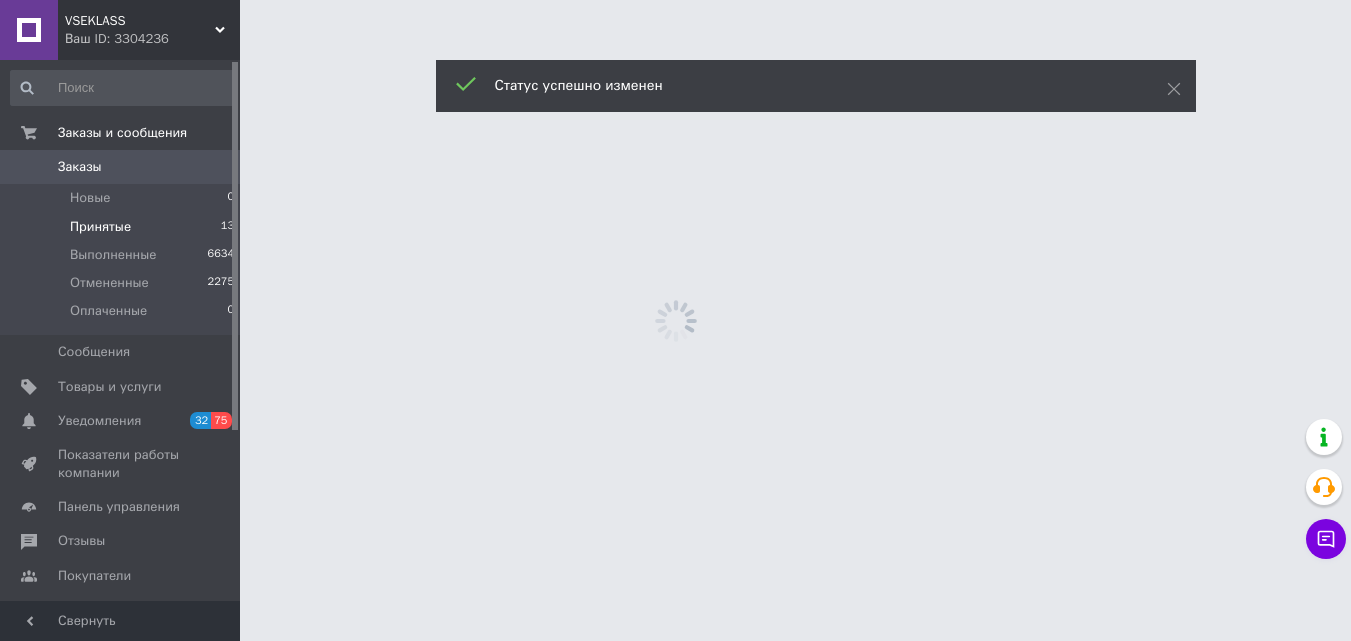 scroll, scrollTop: 0, scrollLeft: 0, axis: both 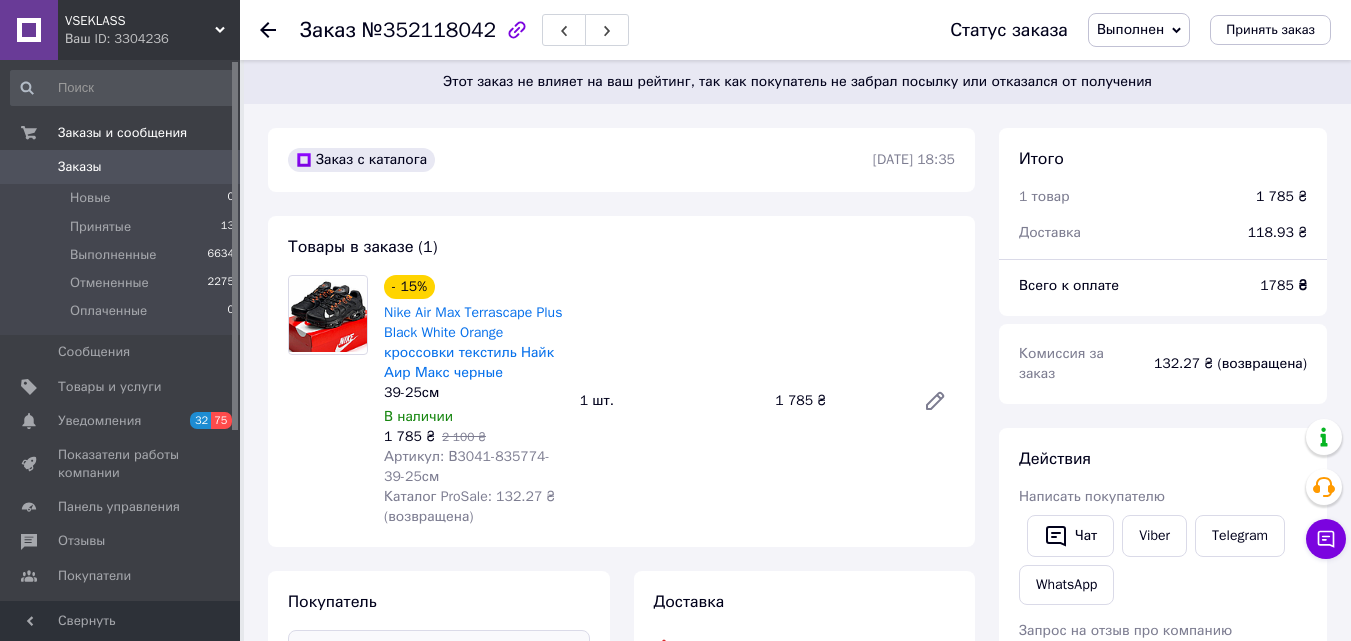 click on "Артикул: В3041-835774-39-25см" at bounding box center (467, 466) 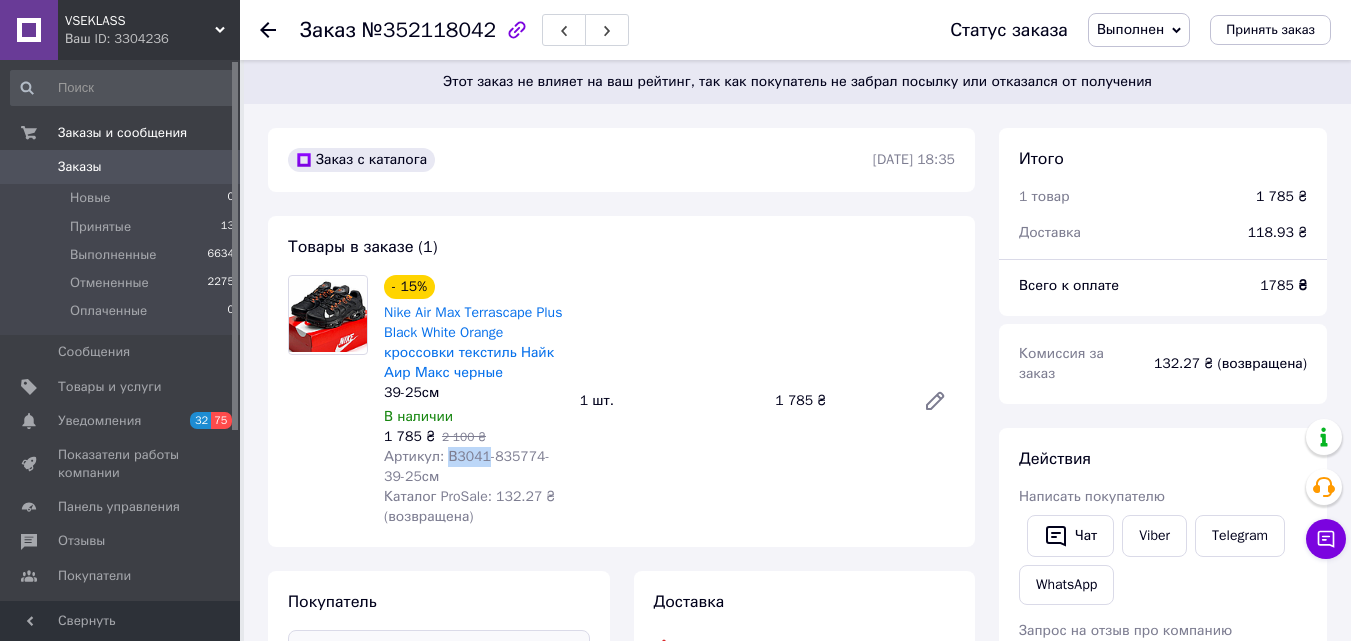 click on "Артикул: В3041-835774-39-25см" at bounding box center [467, 466] 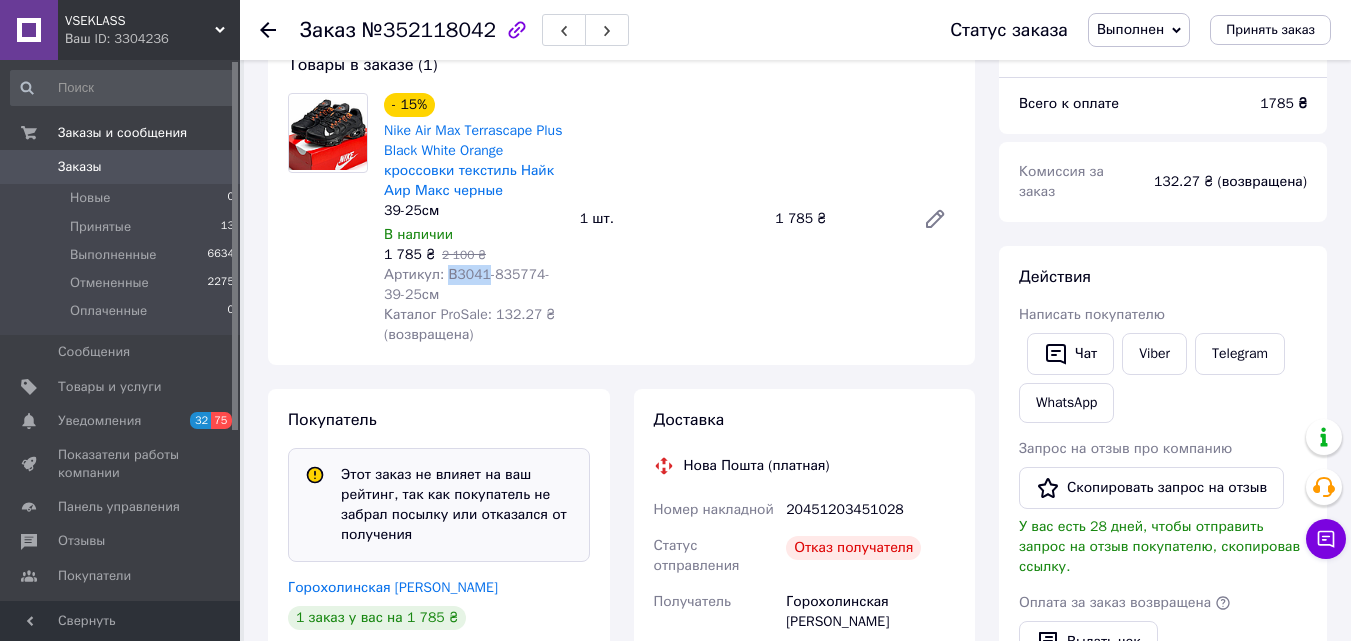 scroll, scrollTop: 300, scrollLeft: 0, axis: vertical 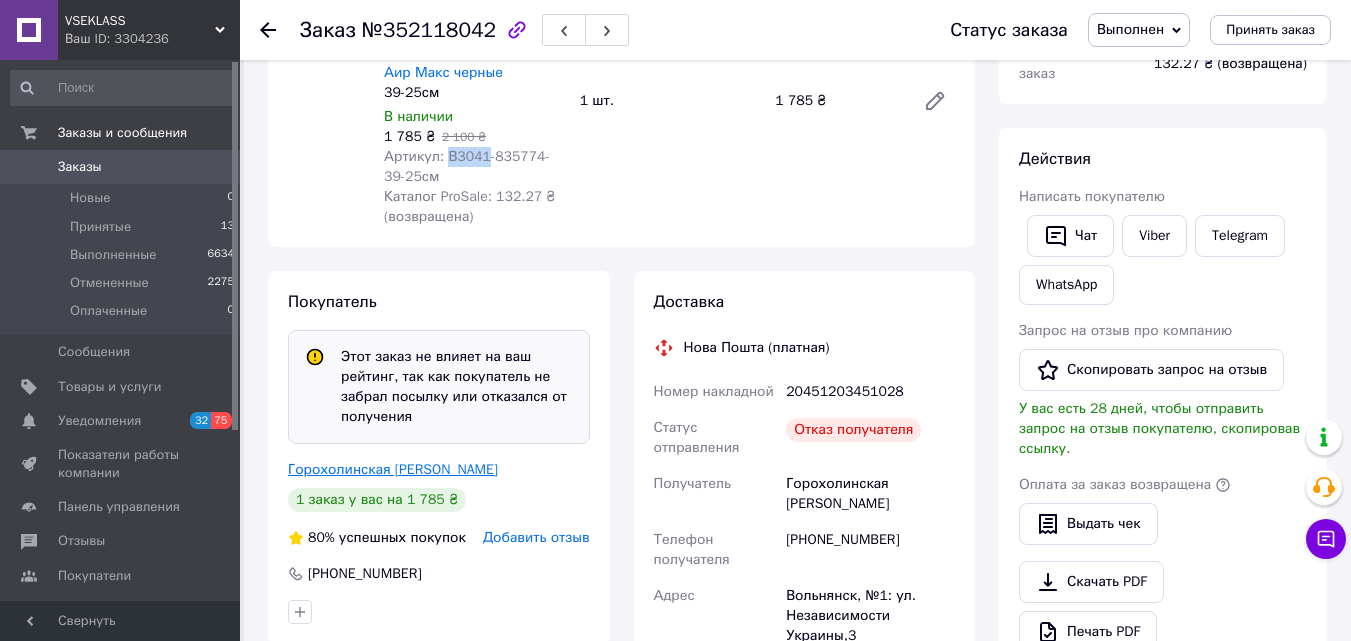 click on "Горохолинская [PERSON_NAME]" at bounding box center [393, 469] 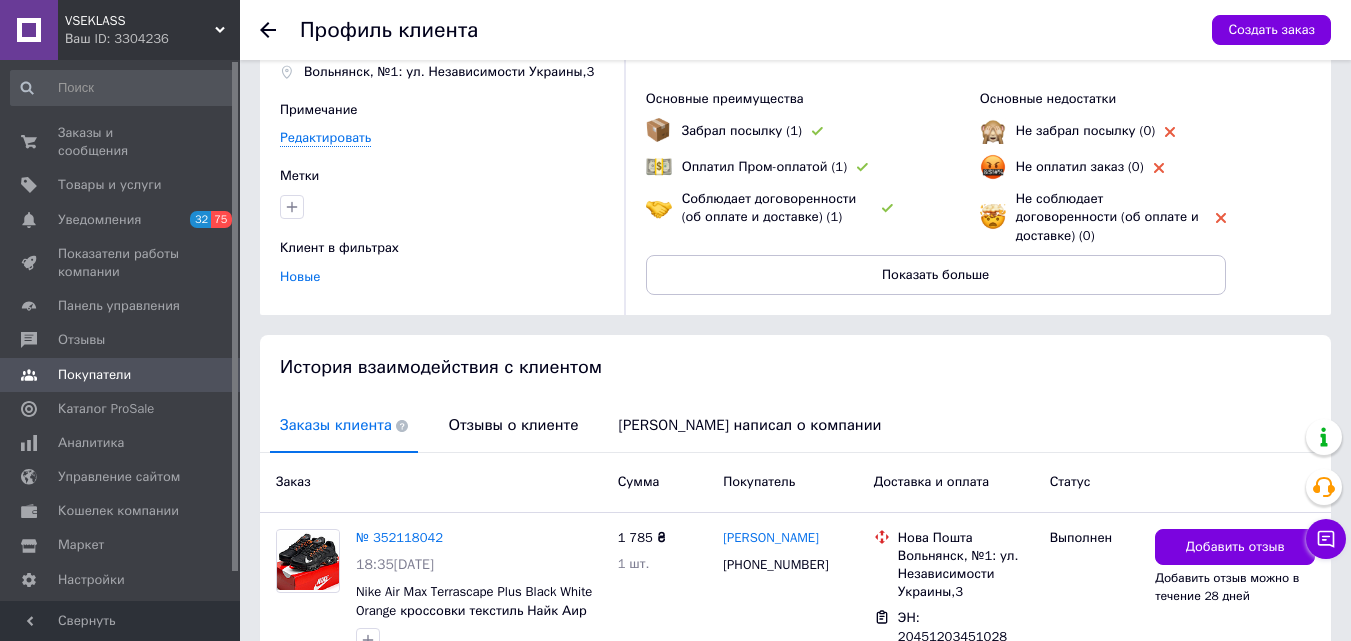 scroll, scrollTop: 257, scrollLeft: 0, axis: vertical 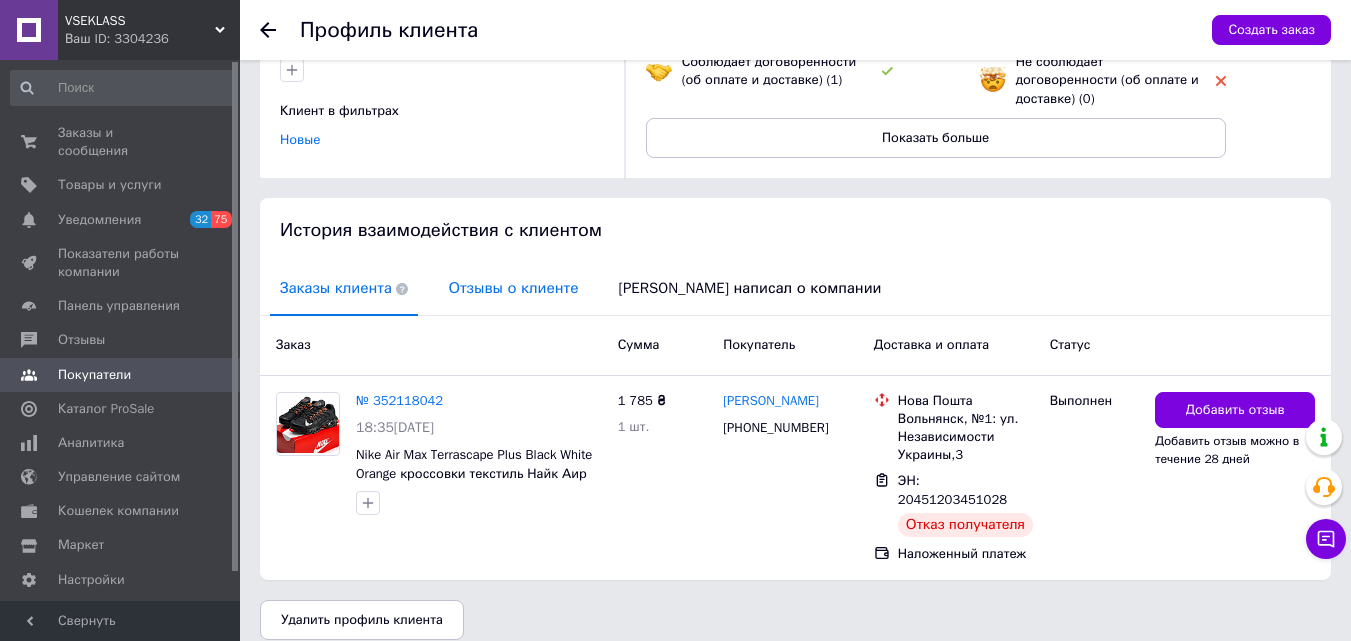 click on "Отзывы о клиенте" at bounding box center (513, 288) 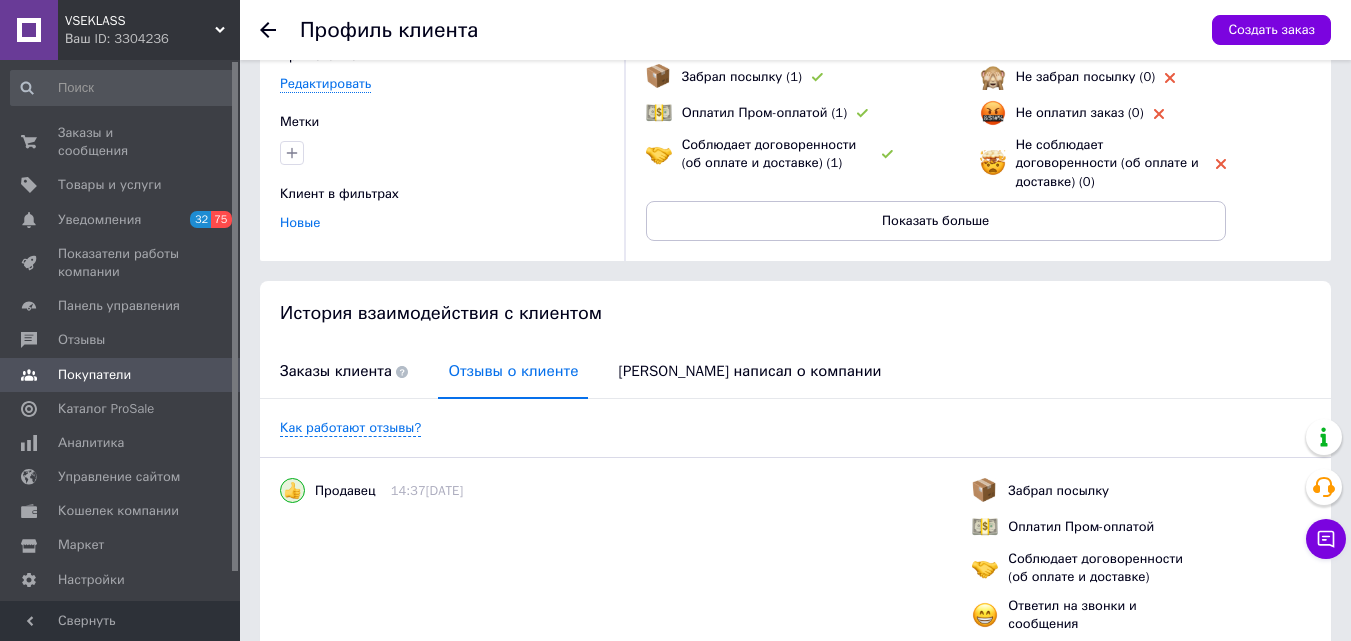 scroll, scrollTop: 0, scrollLeft: 0, axis: both 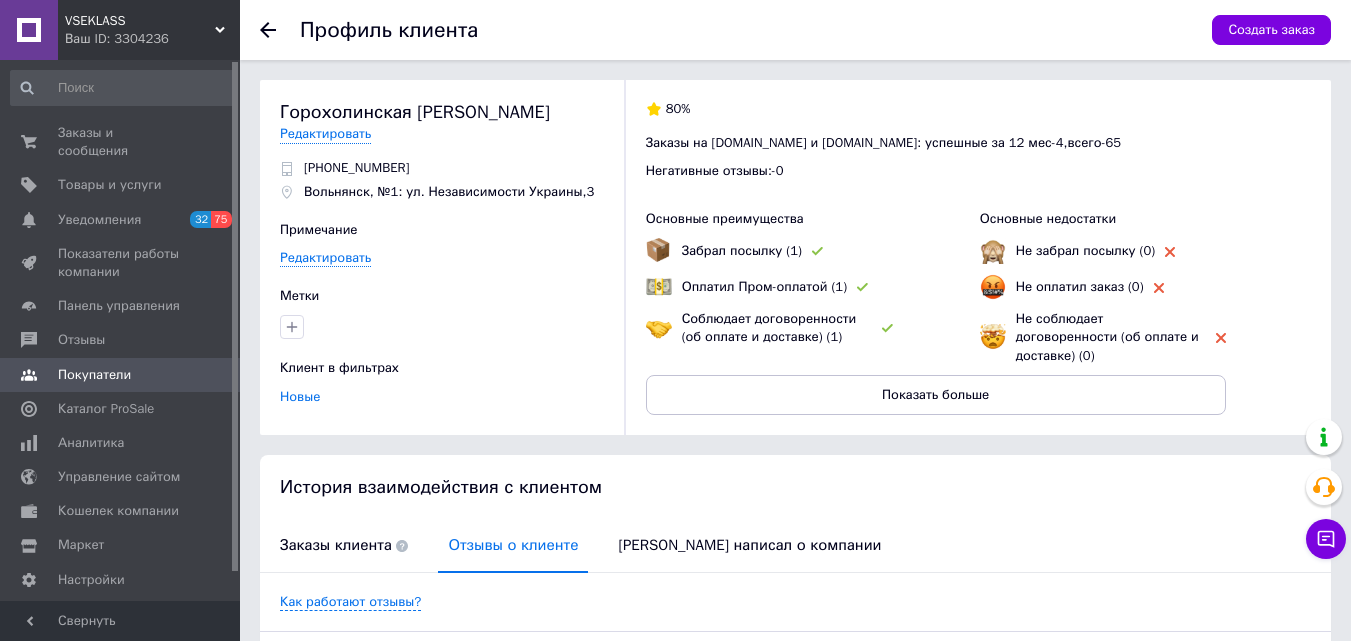 click 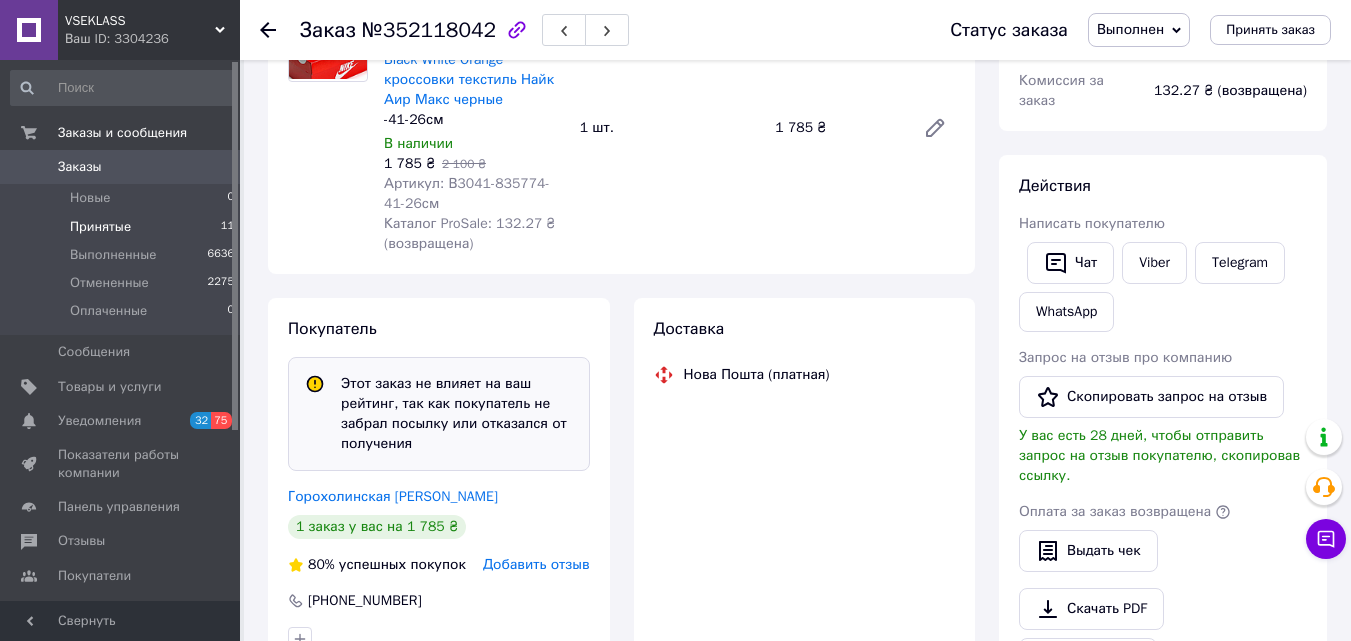 click on "Принятые 11" at bounding box center [123, 227] 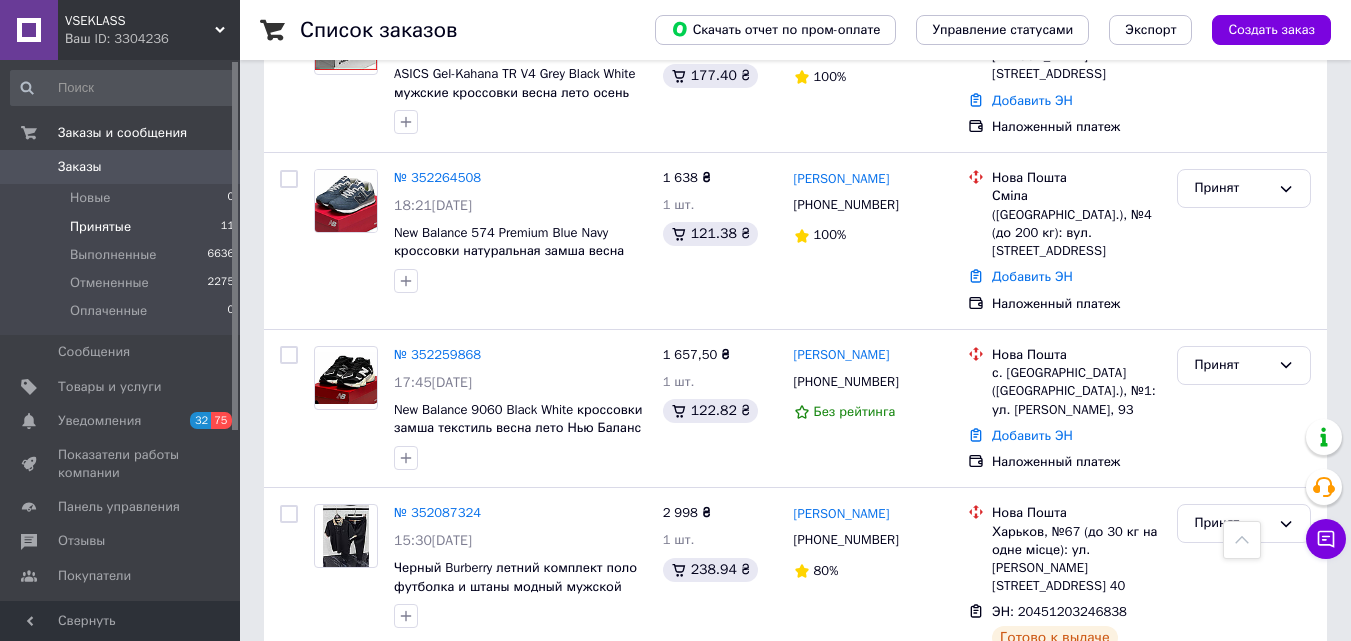 scroll, scrollTop: 800, scrollLeft: 0, axis: vertical 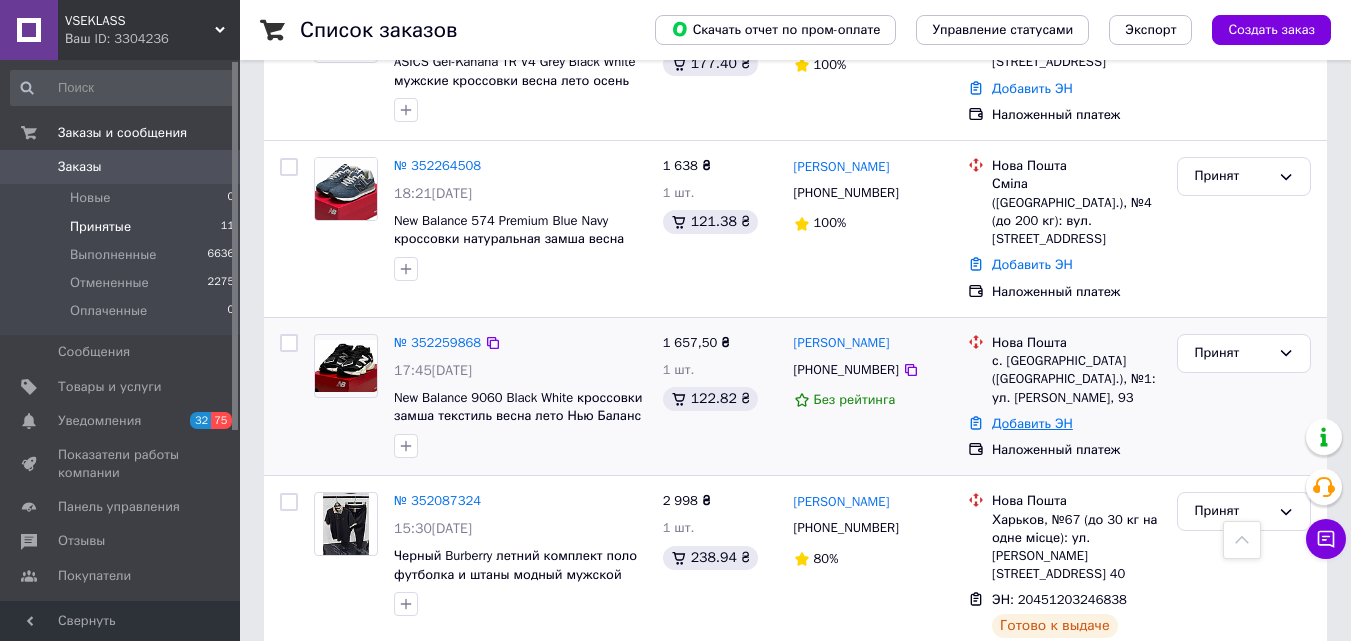 click on "Добавить ЭН" at bounding box center [1032, 423] 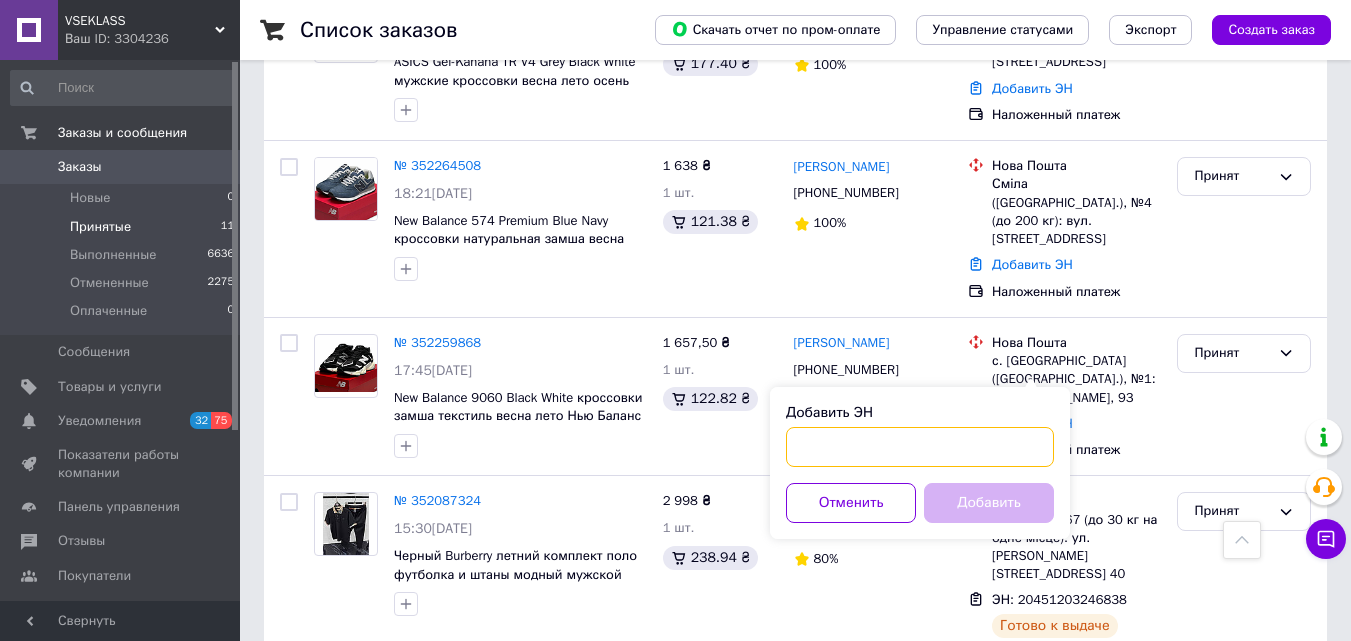 click on "Добавить ЭН" at bounding box center (920, 447) 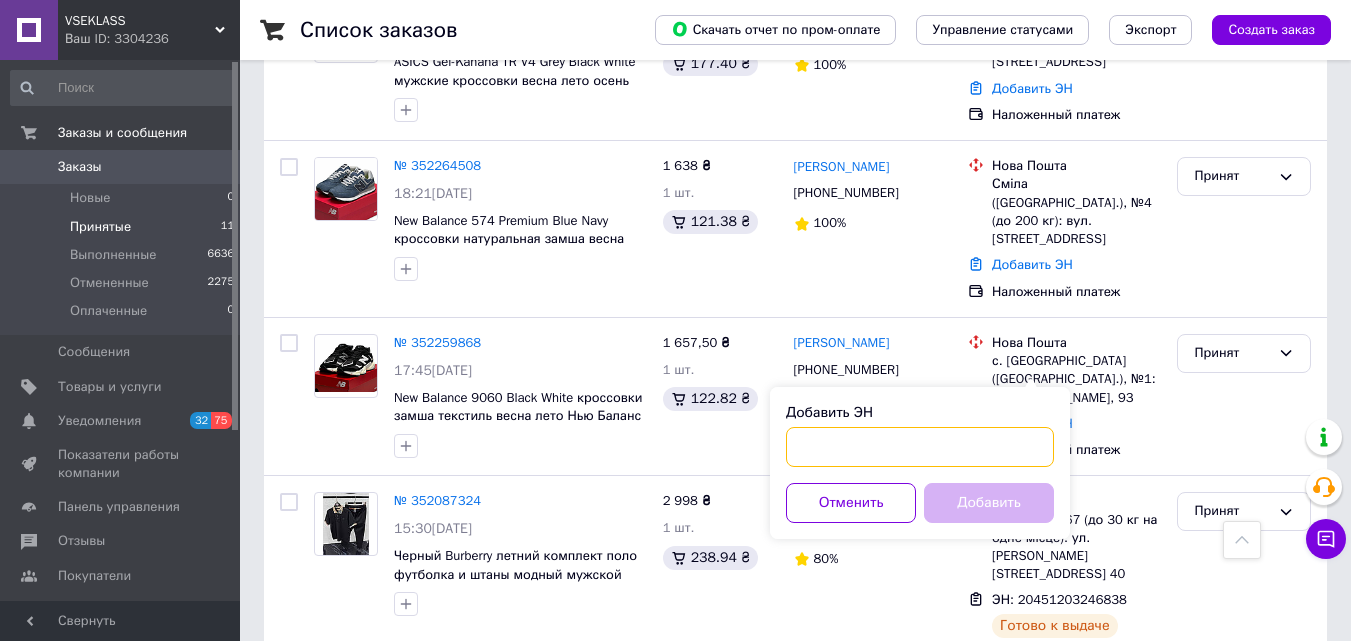 paste on "20451204184533" 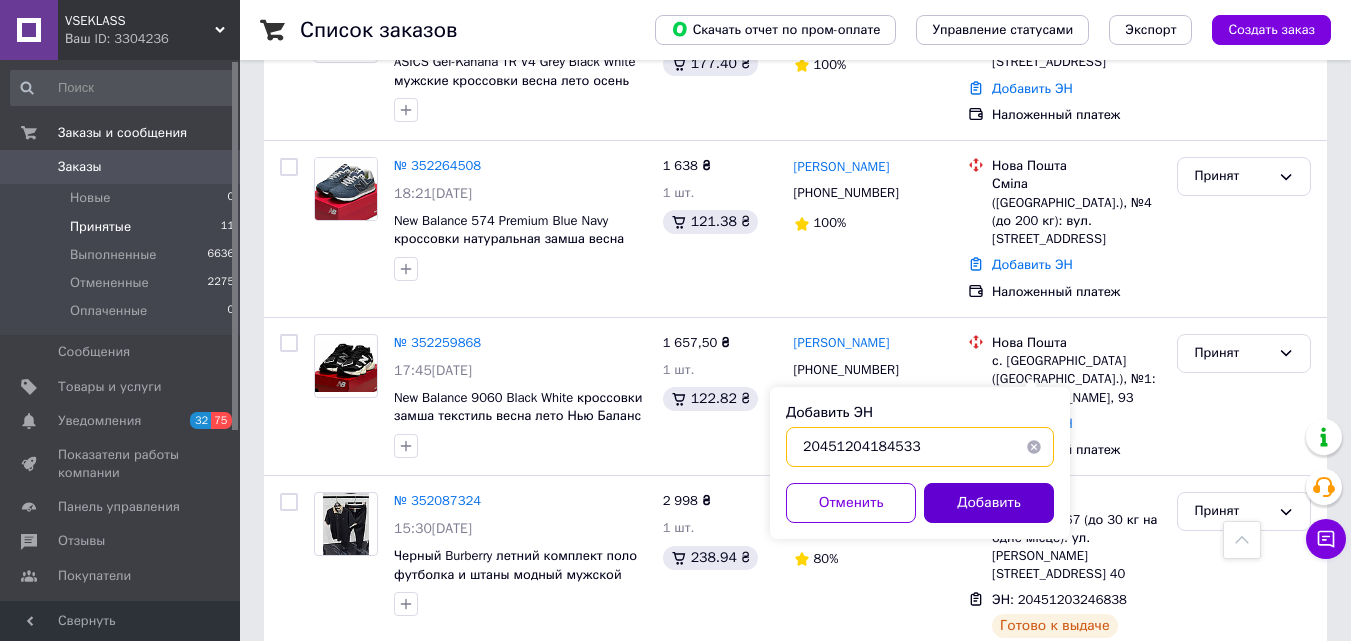 type on "20451204184533" 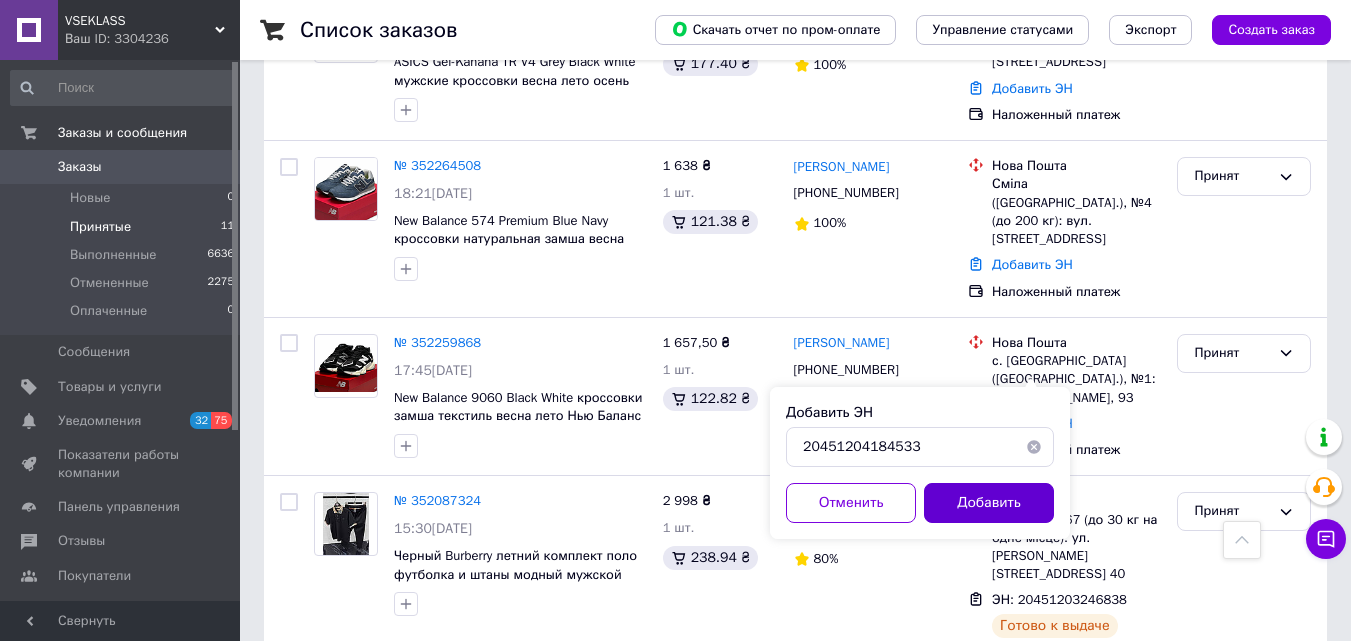 click on "Добавить" at bounding box center [989, 503] 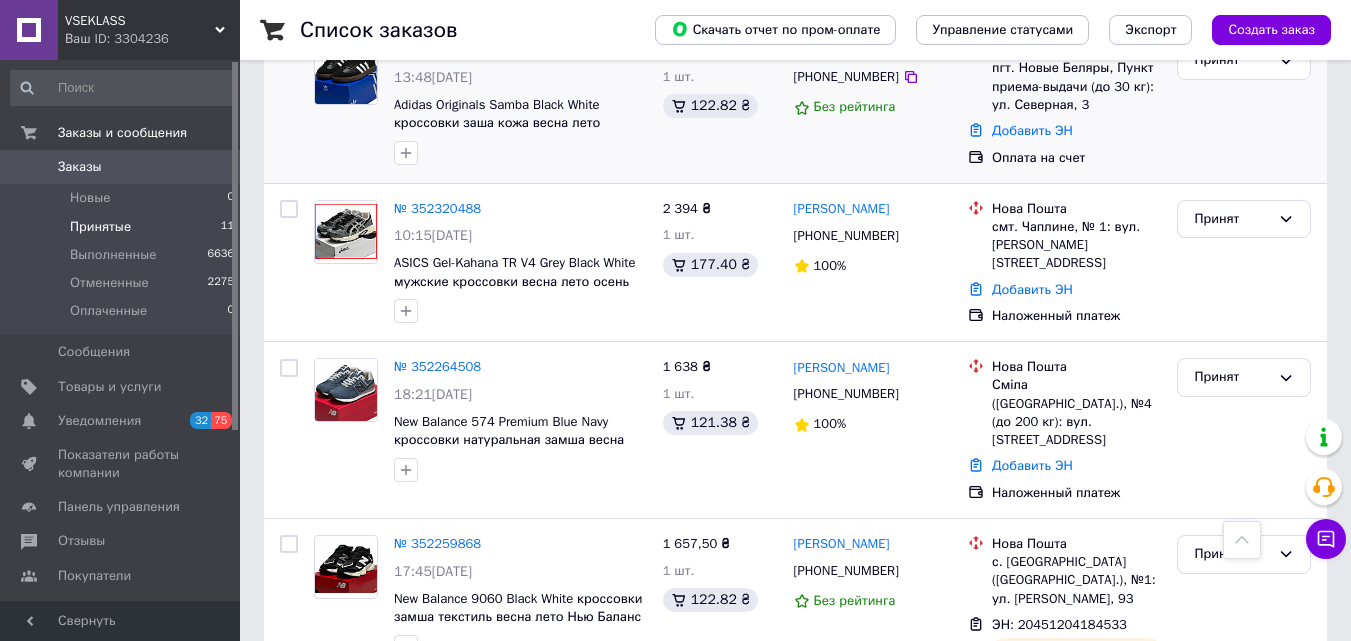 scroll, scrollTop: 600, scrollLeft: 0, axis: vertical 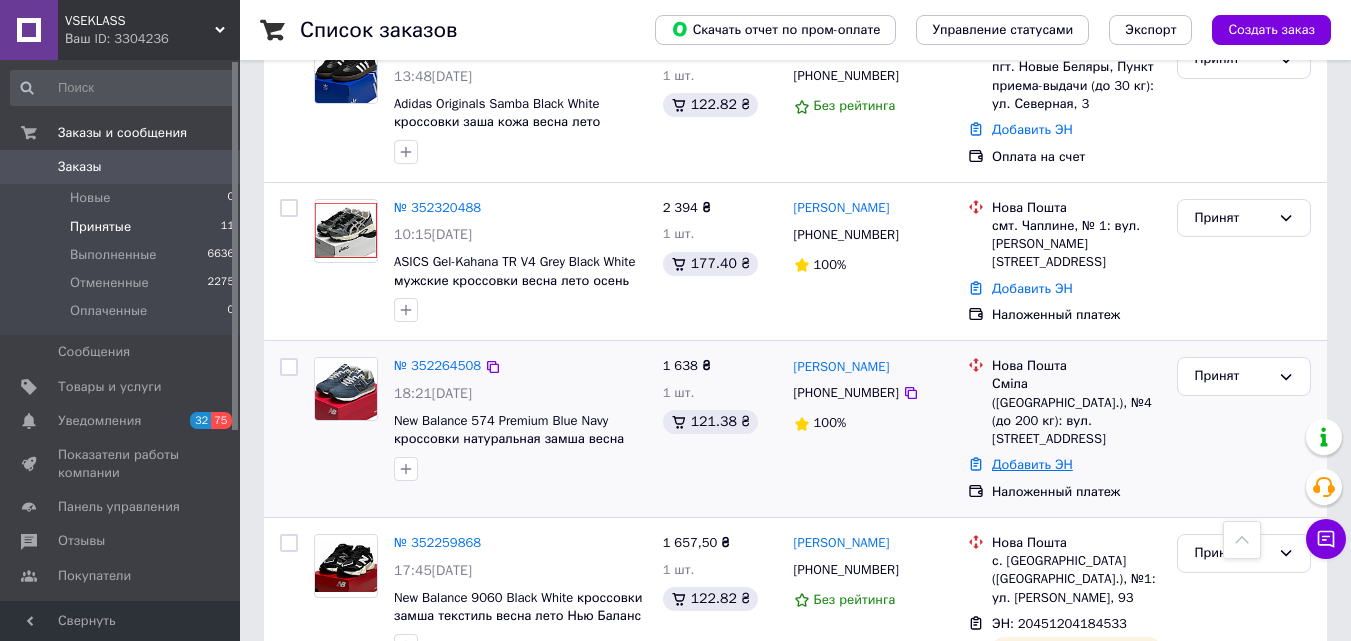 click on "Добавить ЭН" at bounding box center [1032, 464] 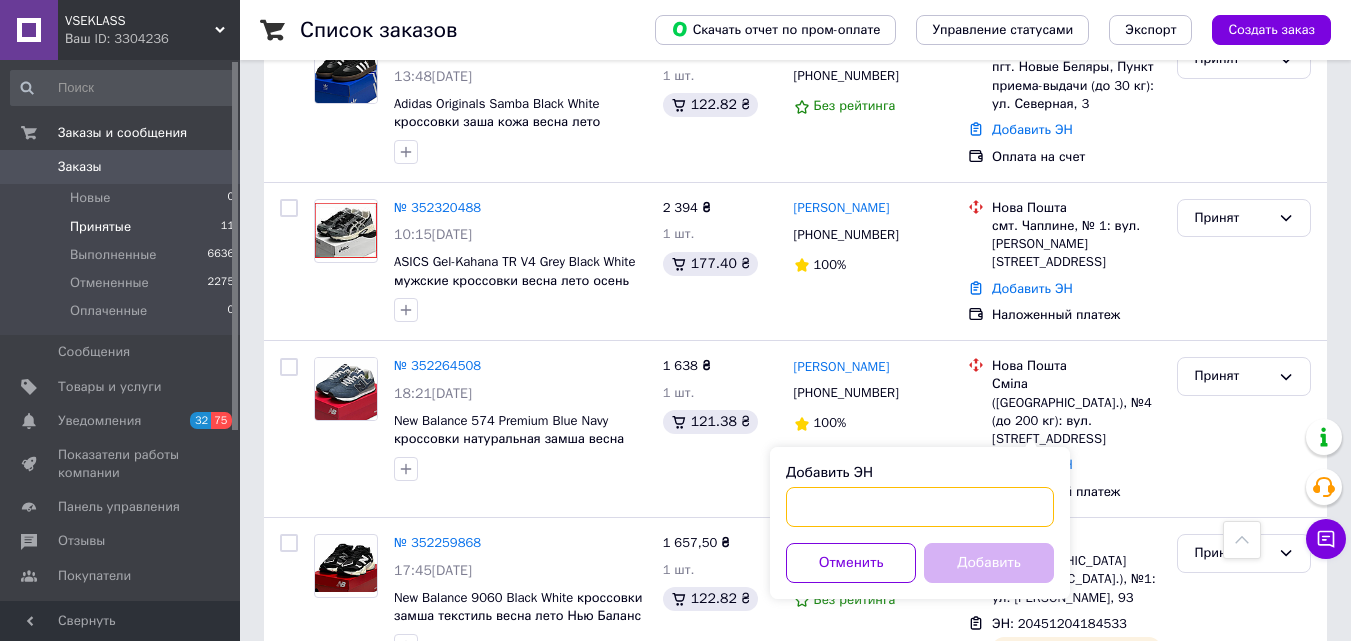 click on "Добавить ЭН" at bounding box center [920, 507] 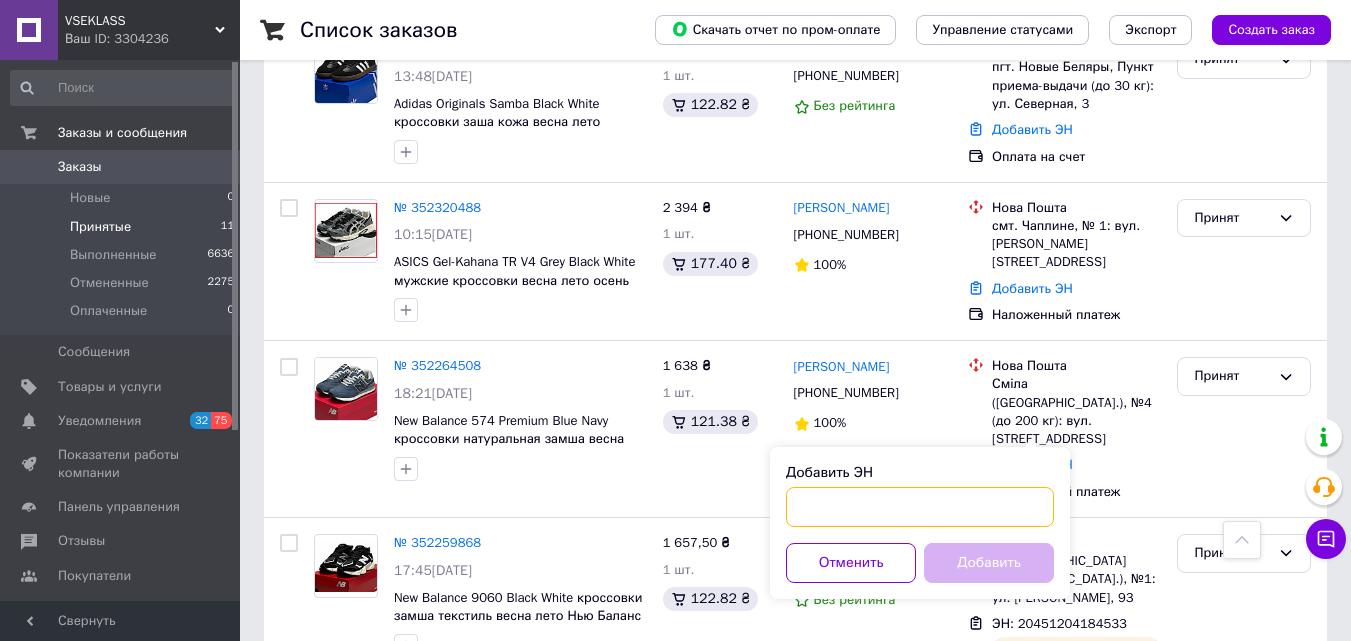 paste on "20451204188036" 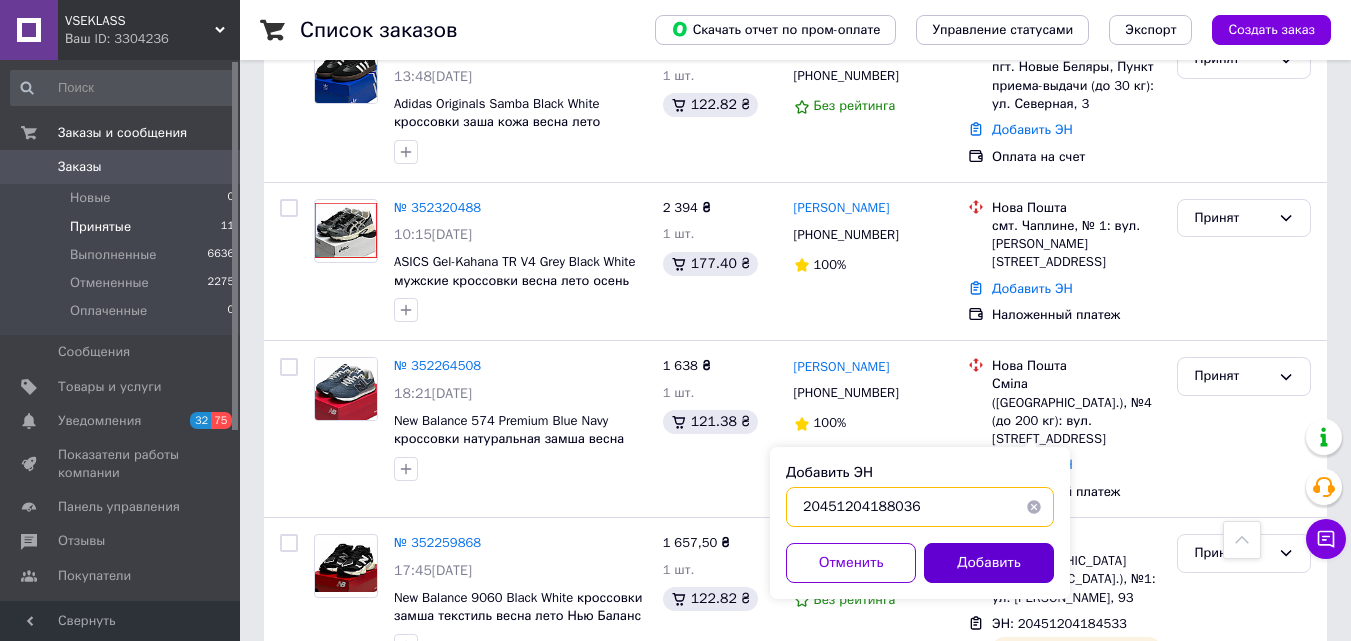 type on "20451204188036" 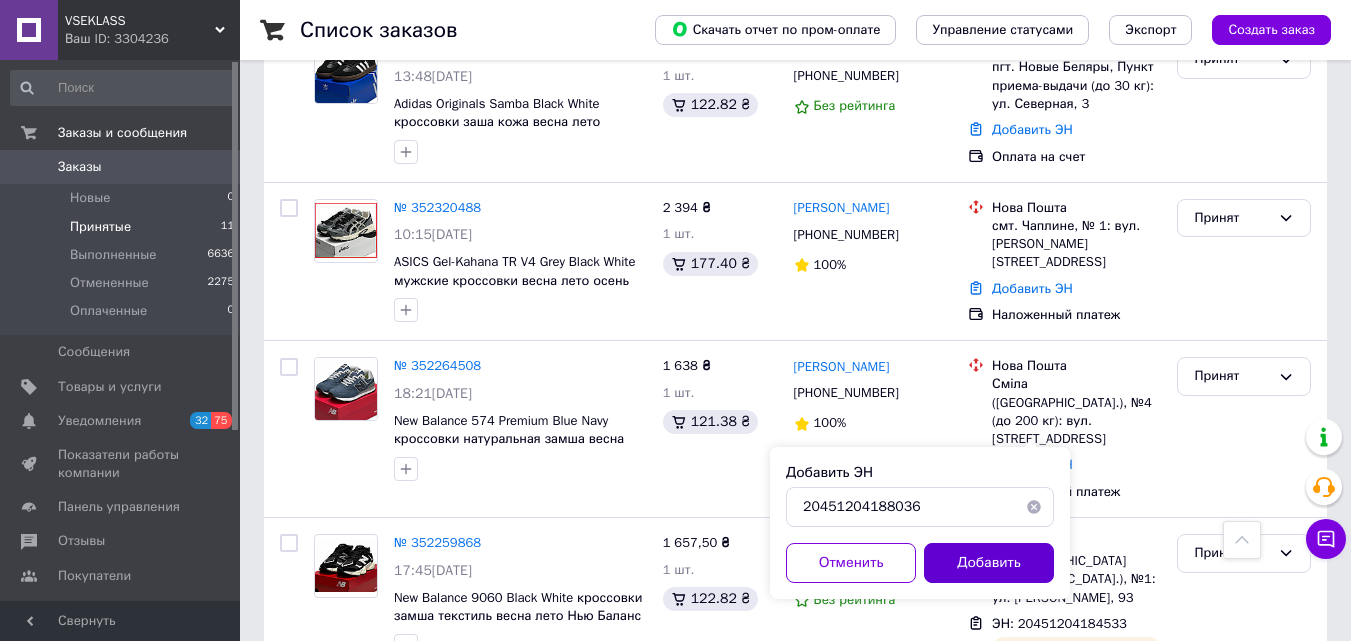 click on "Добавить" at bounding box center (989, 563) 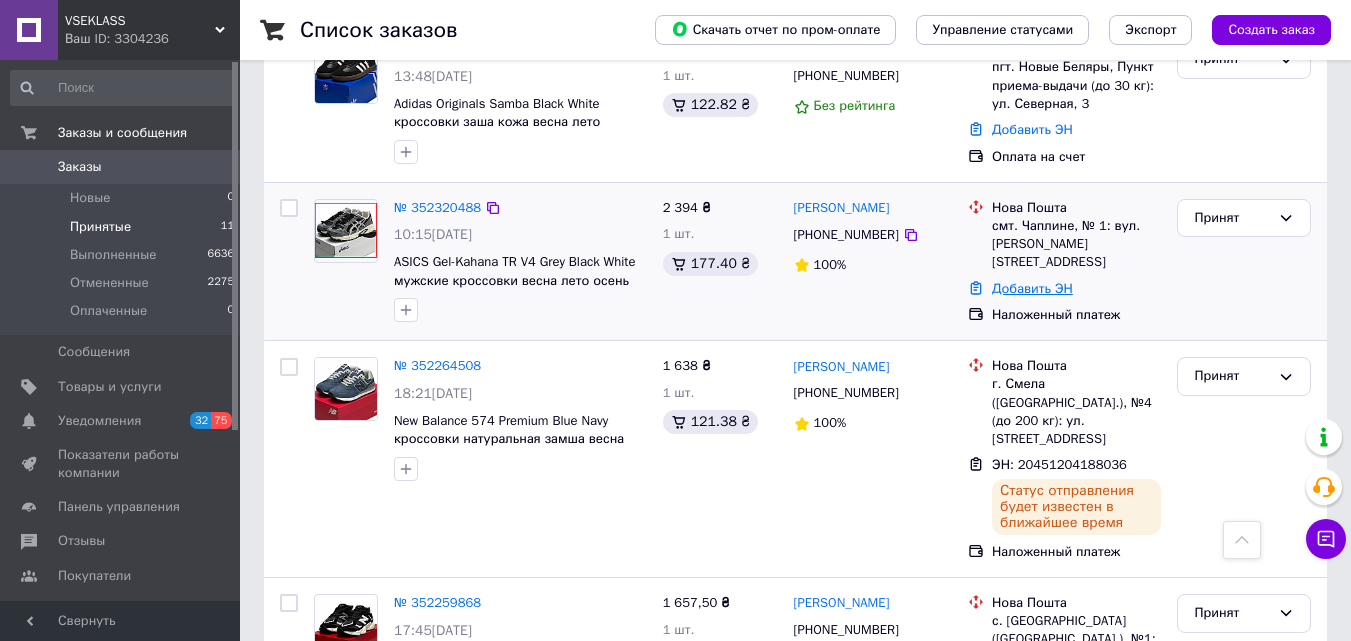 click on "Добавить ЭН" at bounding box center (1032, 288) 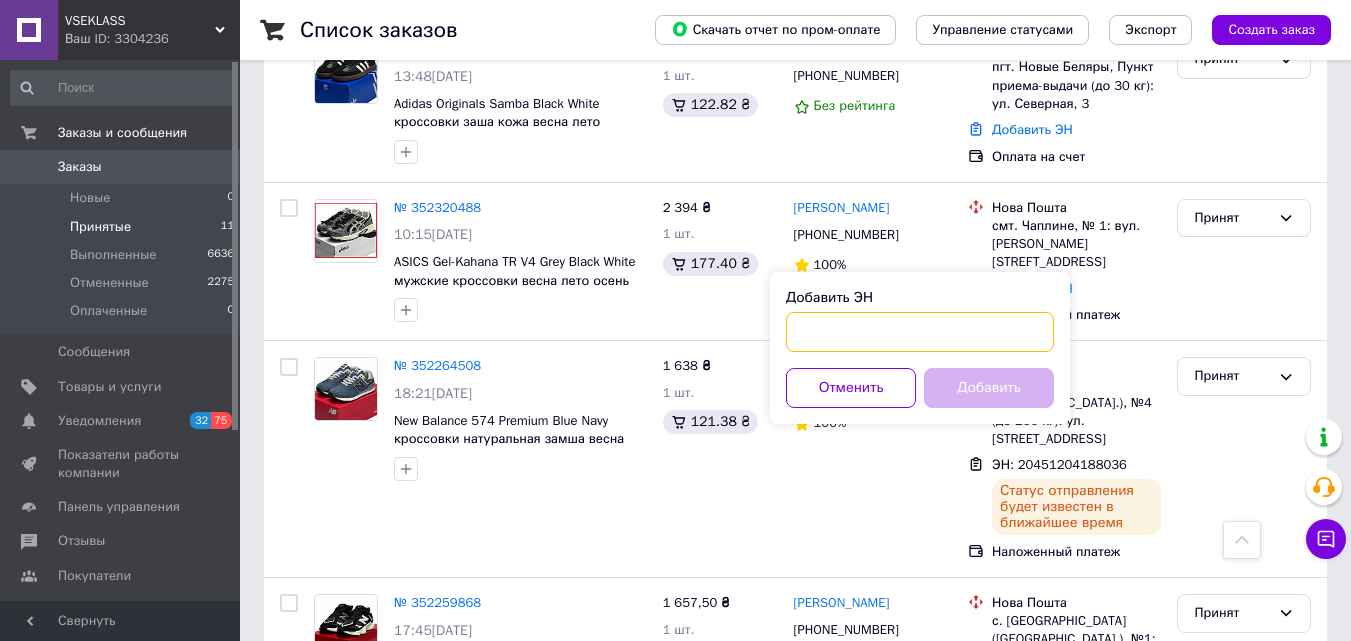 click on "Добавить ЭН" at bounding box center [920, 332] 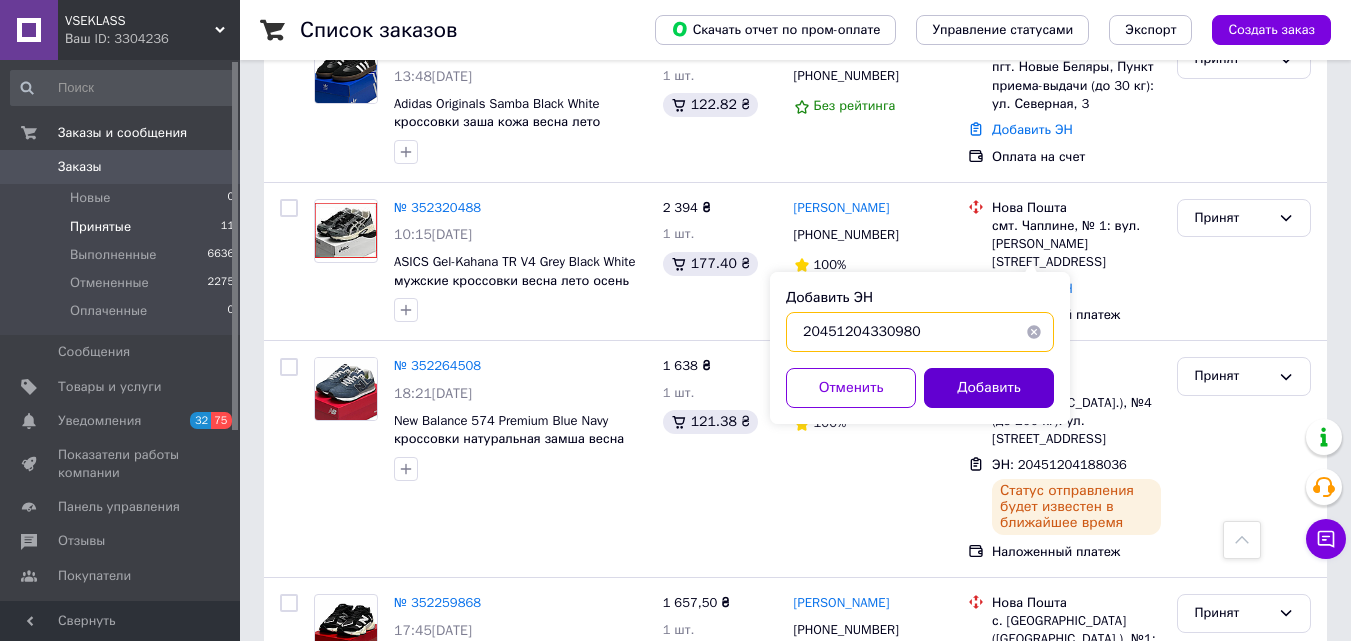 type on "20451204330980" 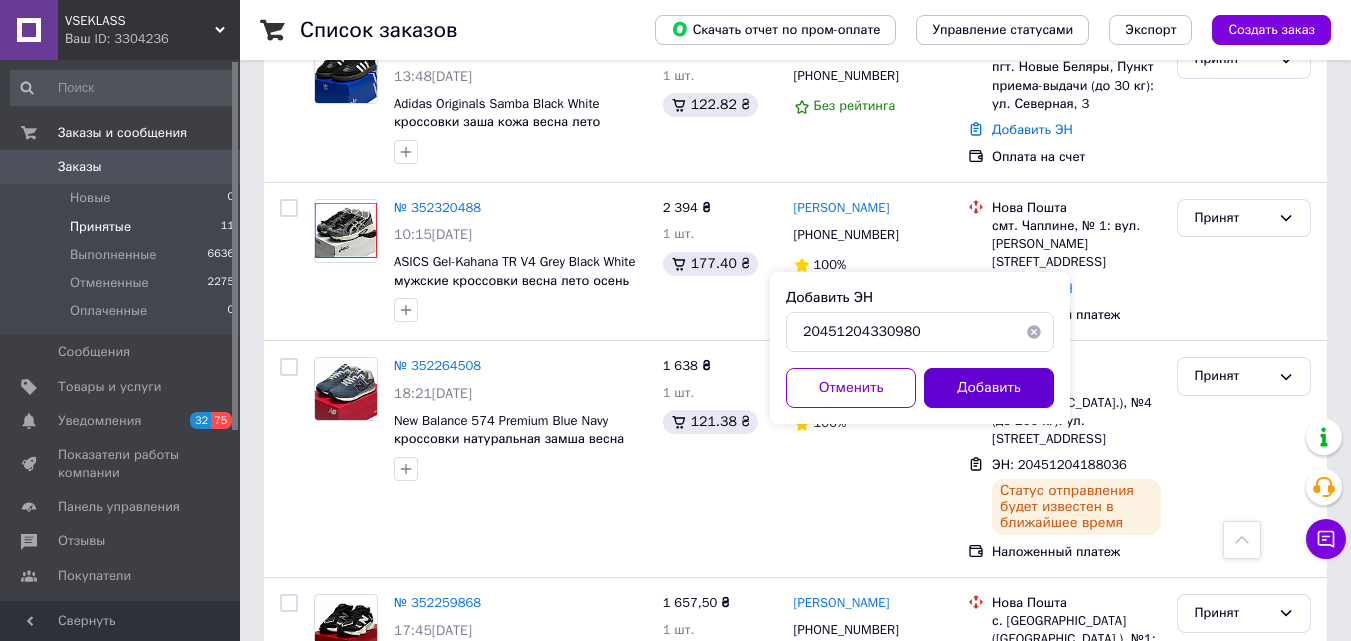 click on "Добавить" at bounding box center [989, 388] 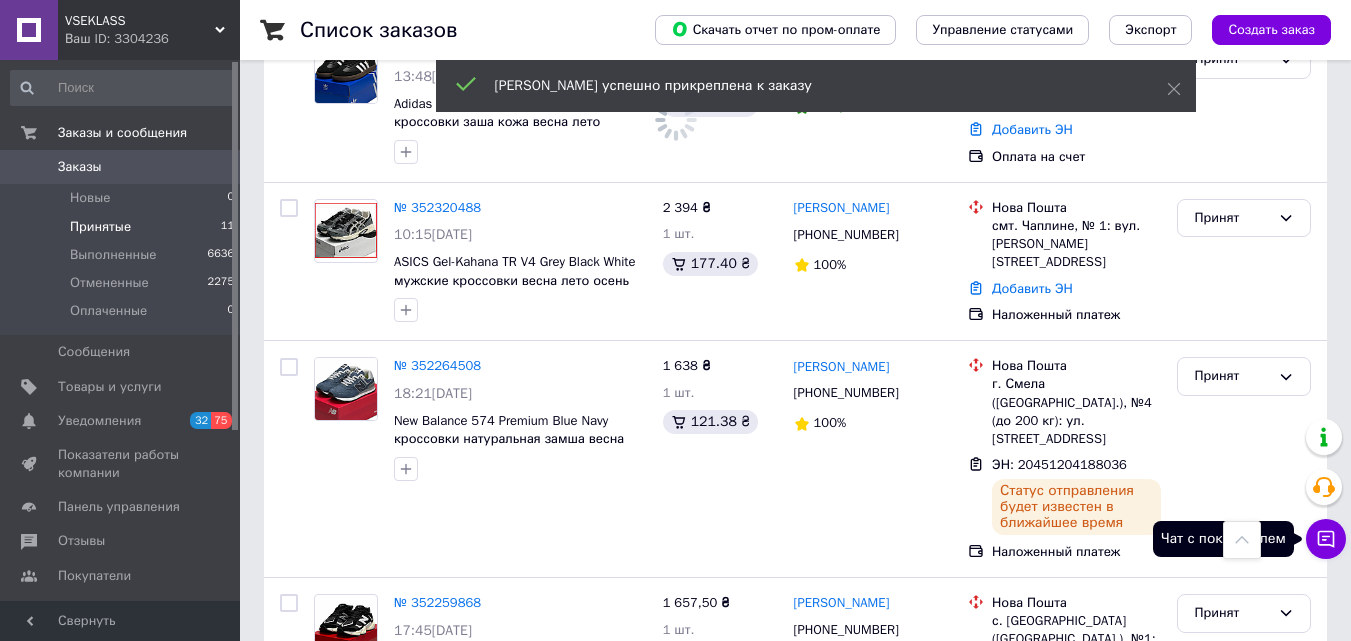 click 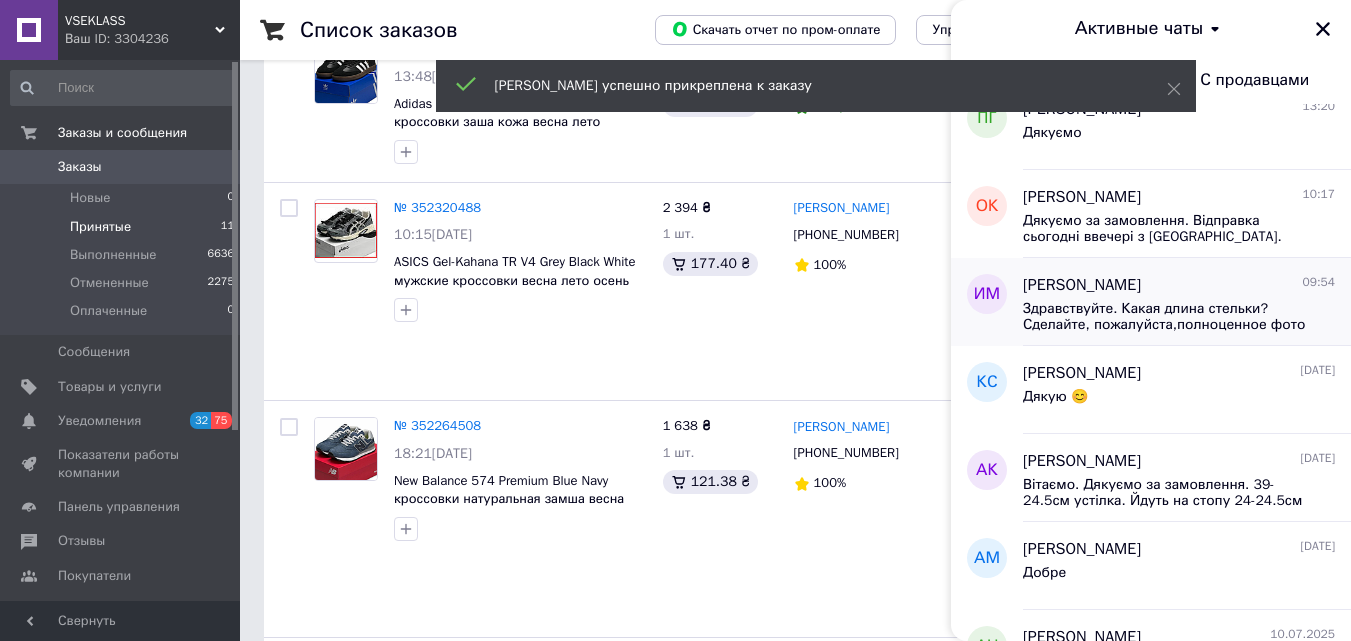 scroll, scrollTop: 200, scrollLeft: 0, axis: vertical 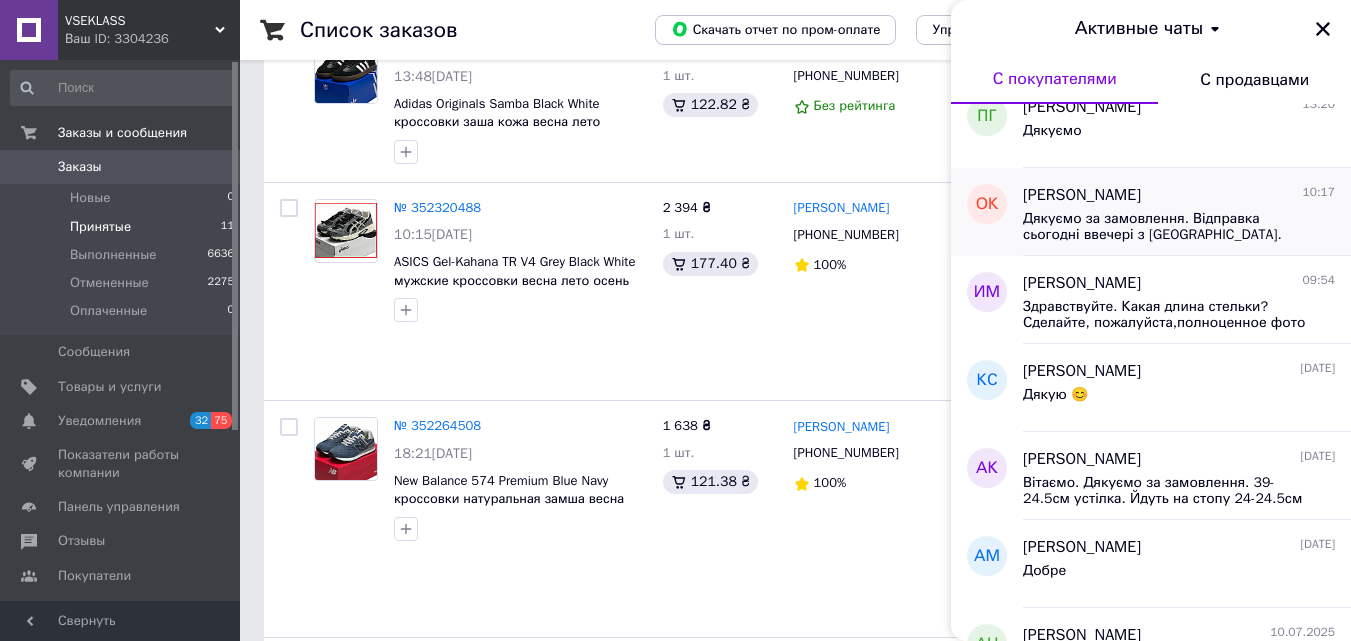 click on "Дякуємо за замовлення.
Відправка сьогодні ввечері з [GEOGRAPHIC_DATA].
Номер ттн повідомимо тут додатково сьогодні ввечері після 20.00" at bounding box center (1165, 227) 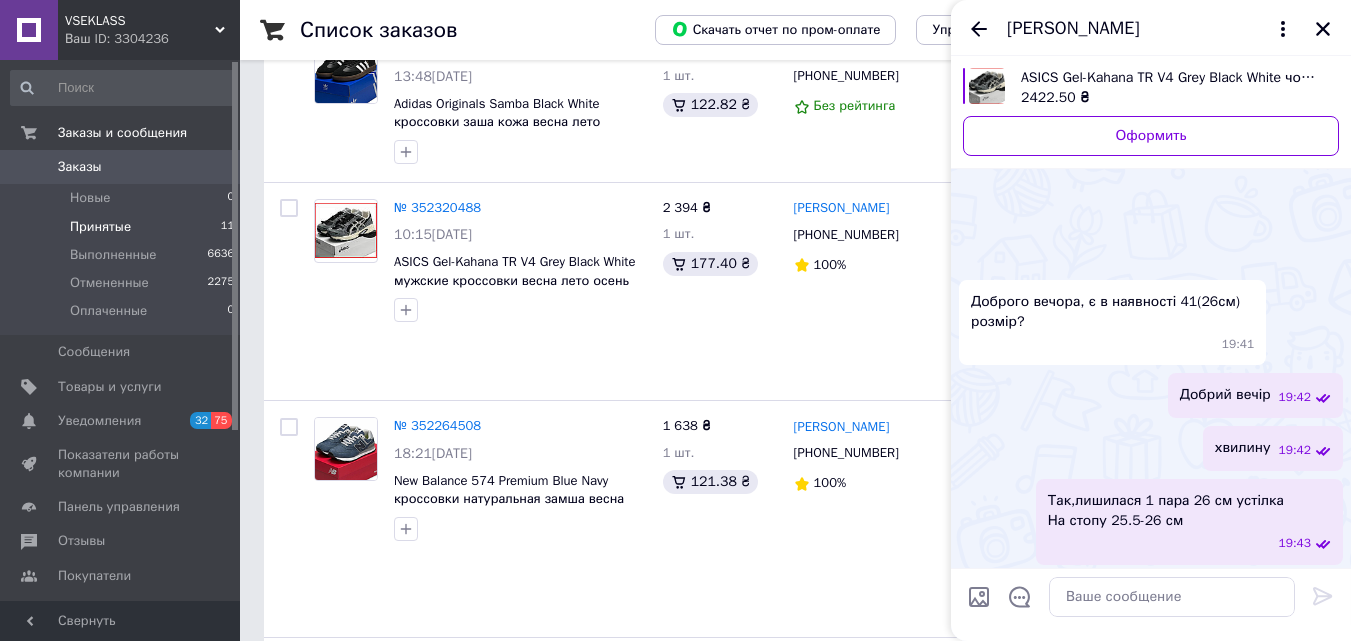 scroll, scrollTop: 936, scrollLeft: 0, axis: vertical 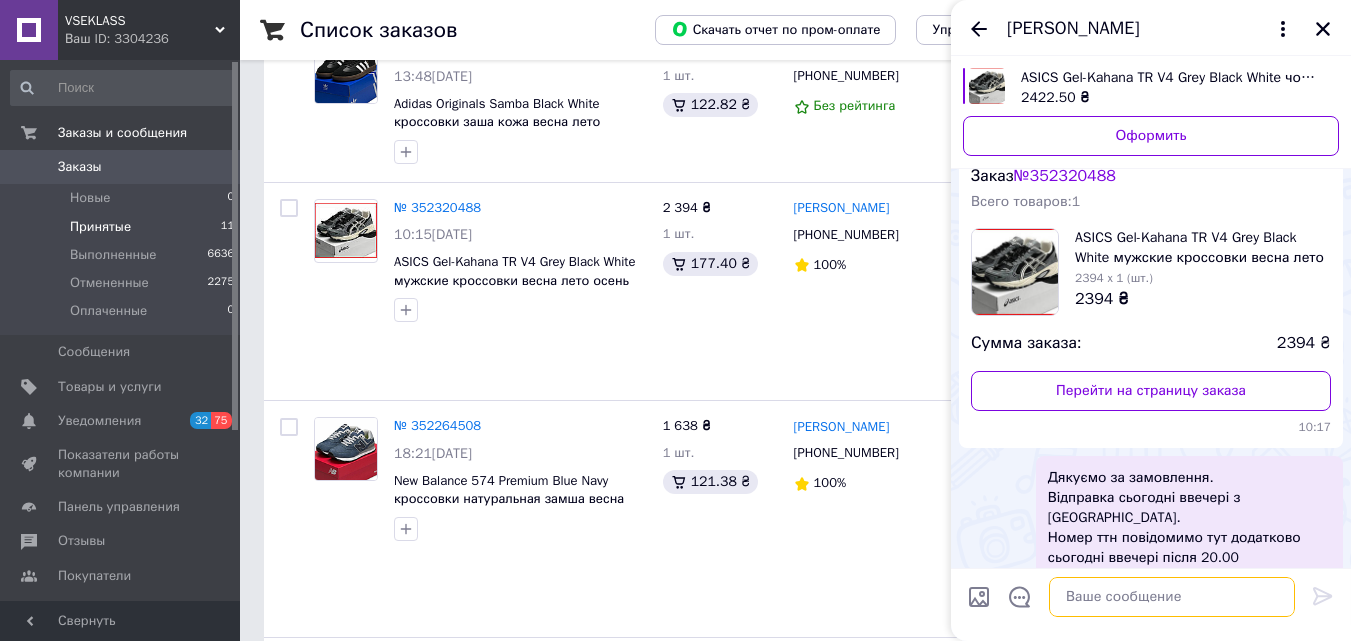 click at bounding box center (1172, 597) 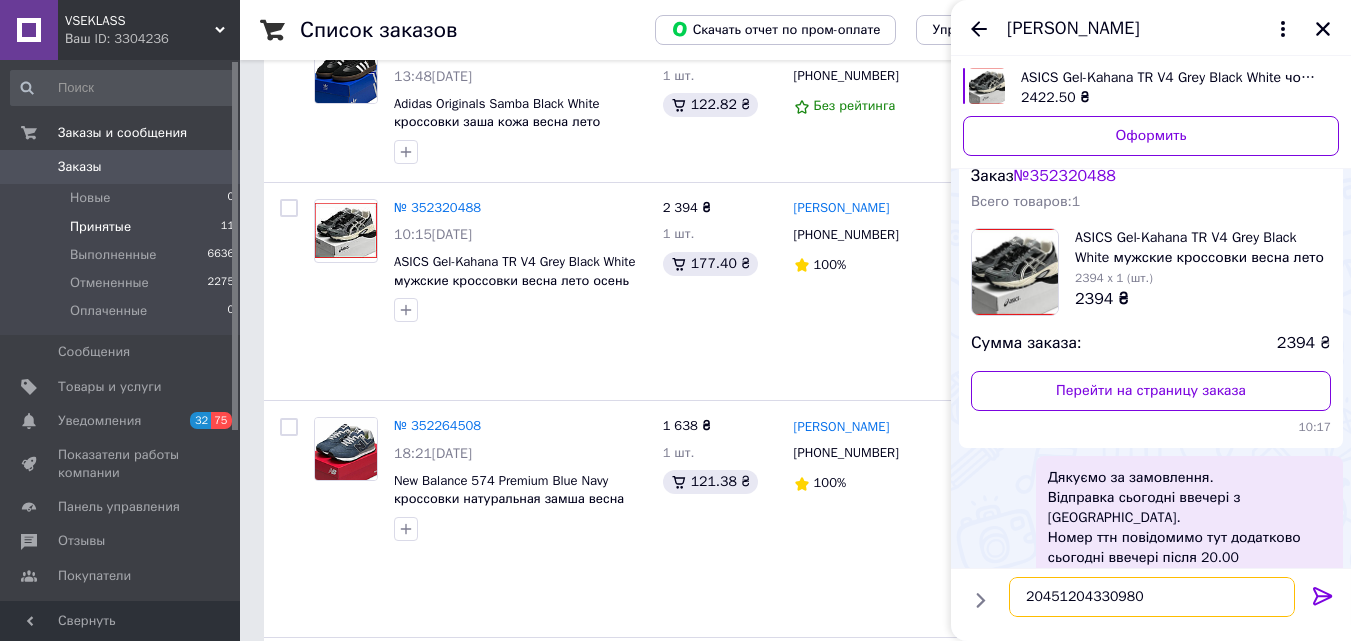 type on "20451204330980" 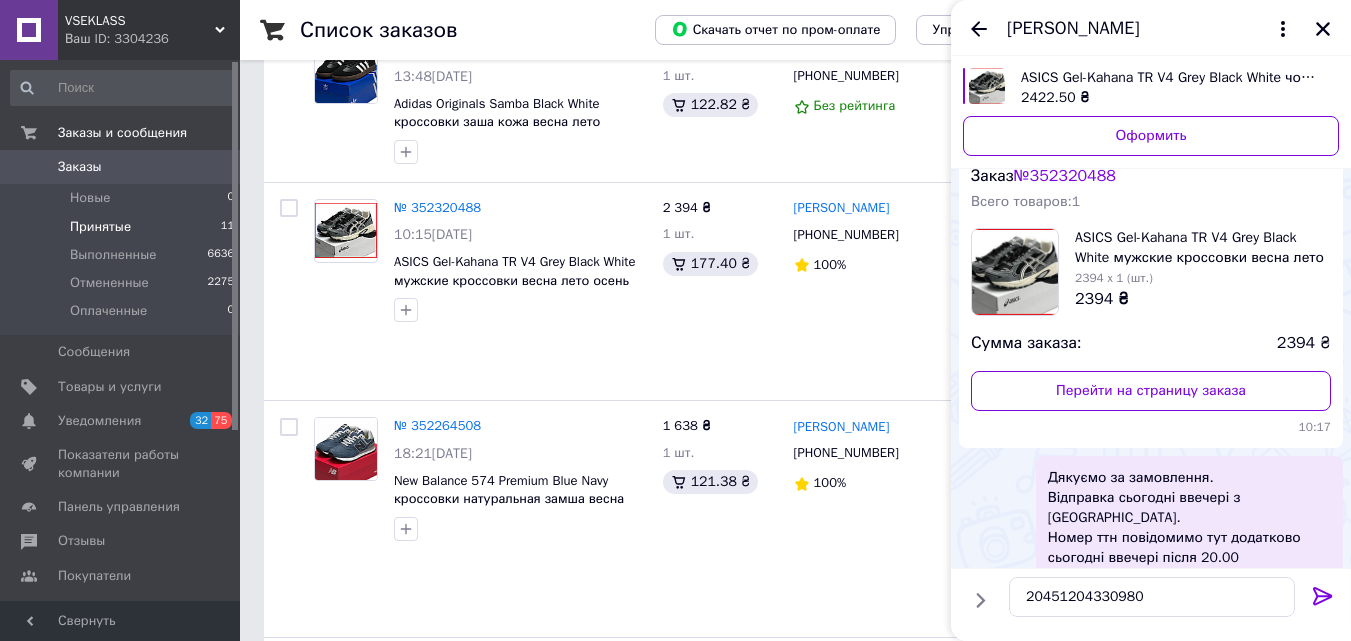 click 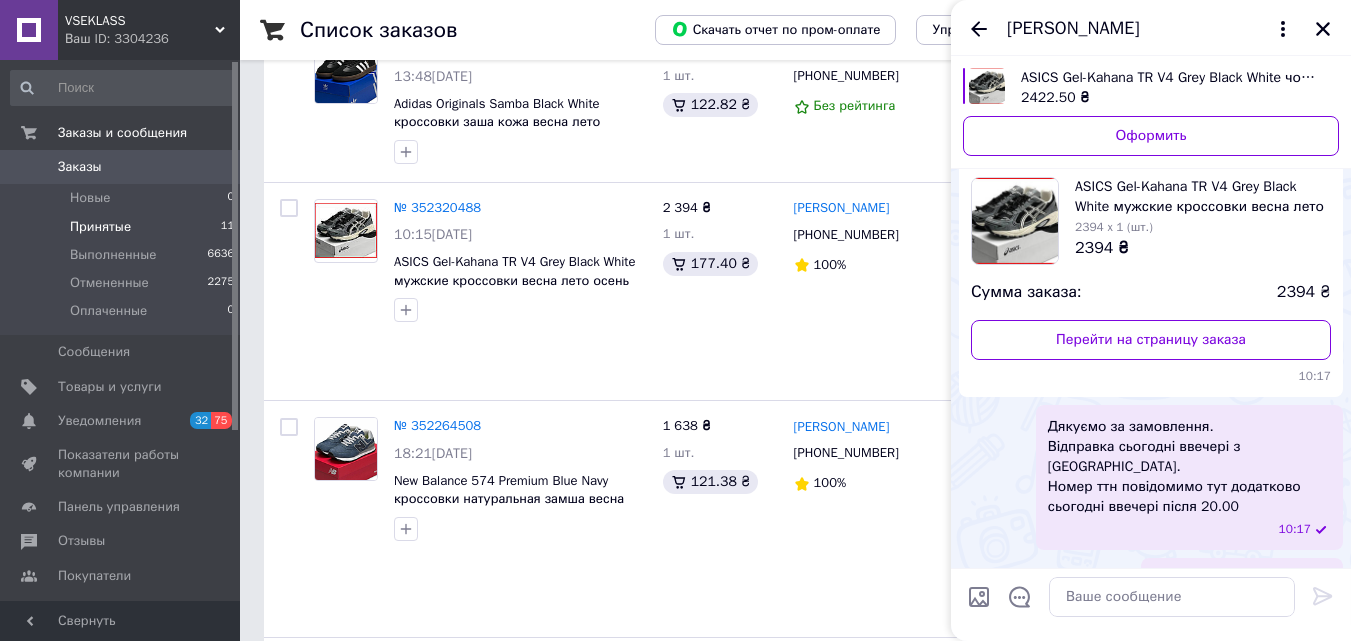 scroll, scrollTop: 938, scrollLeft: 0, axis: vertical 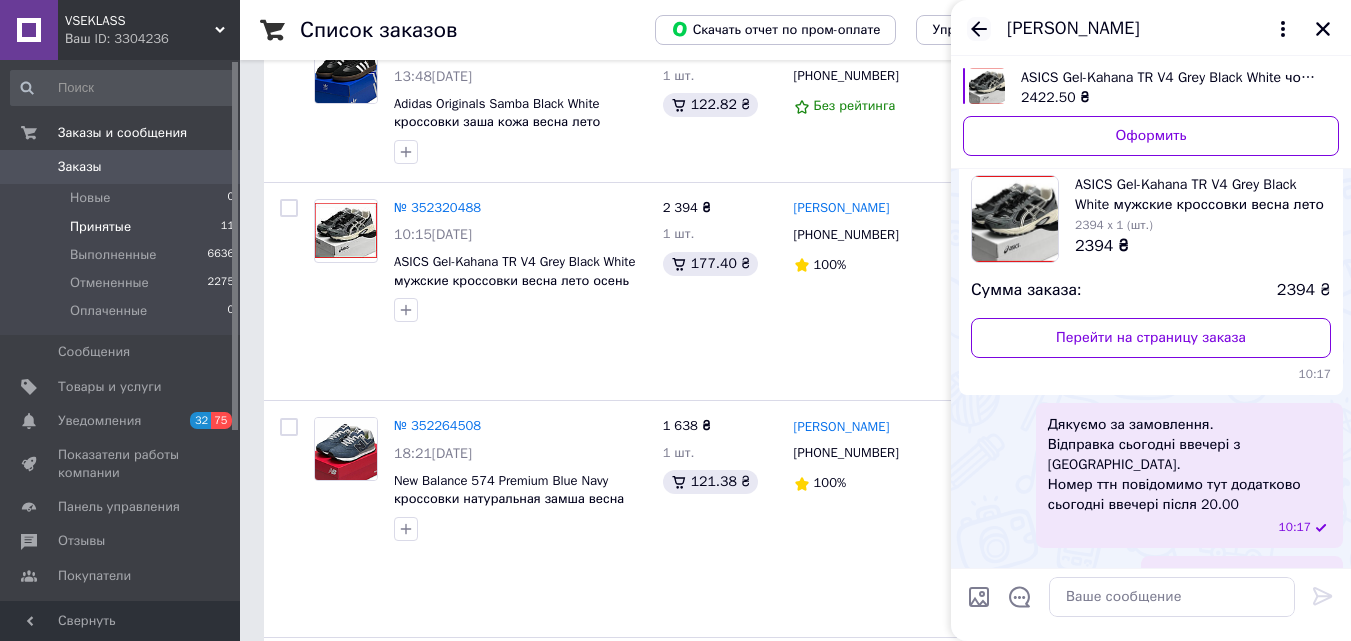 click 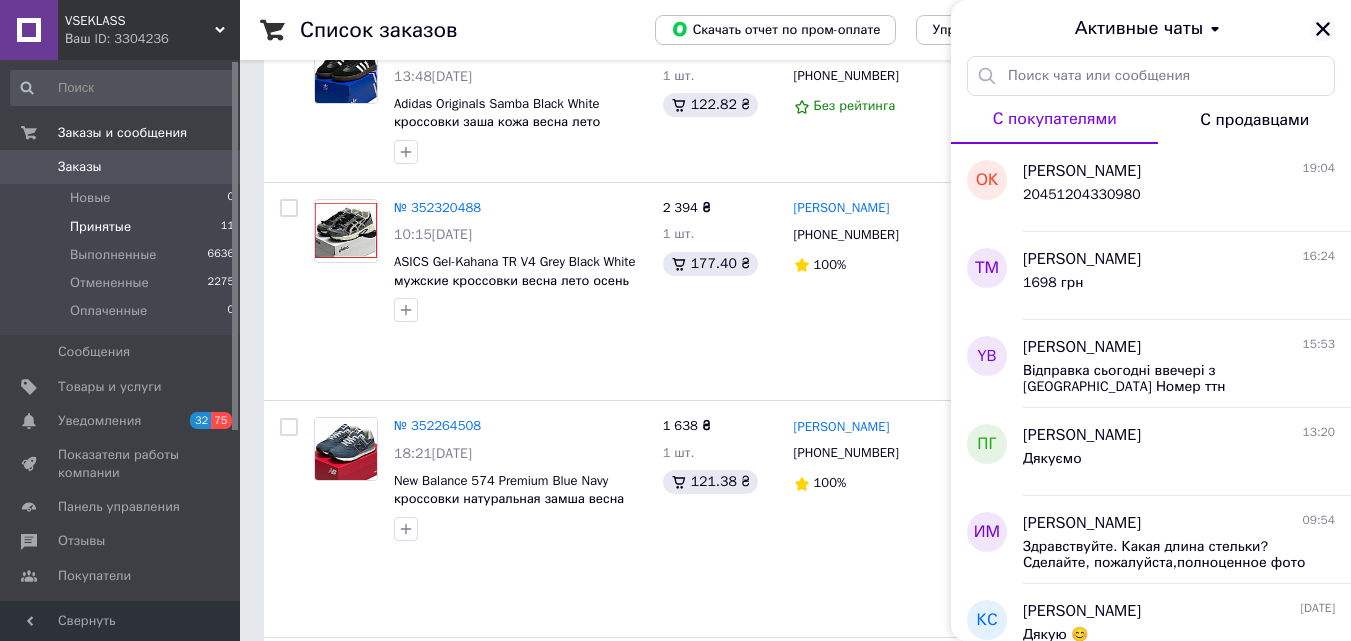 click 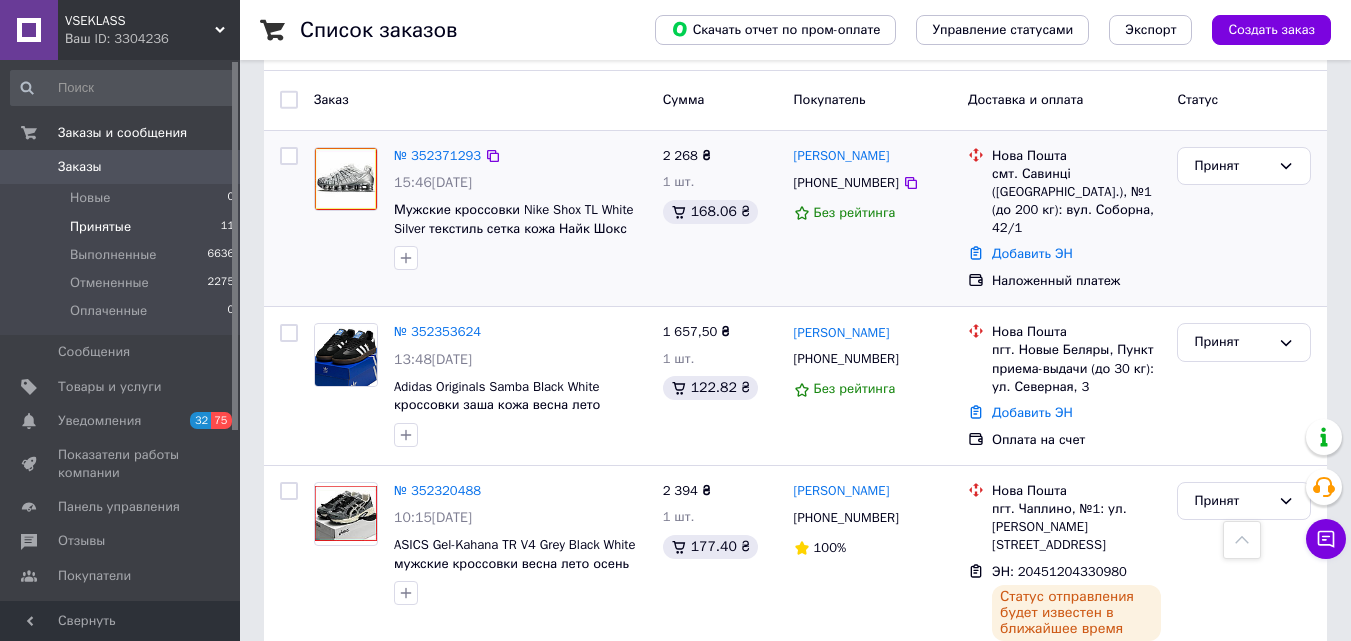 scroll, scrollTop: 300, scrollLeft: 0, axis: vertical 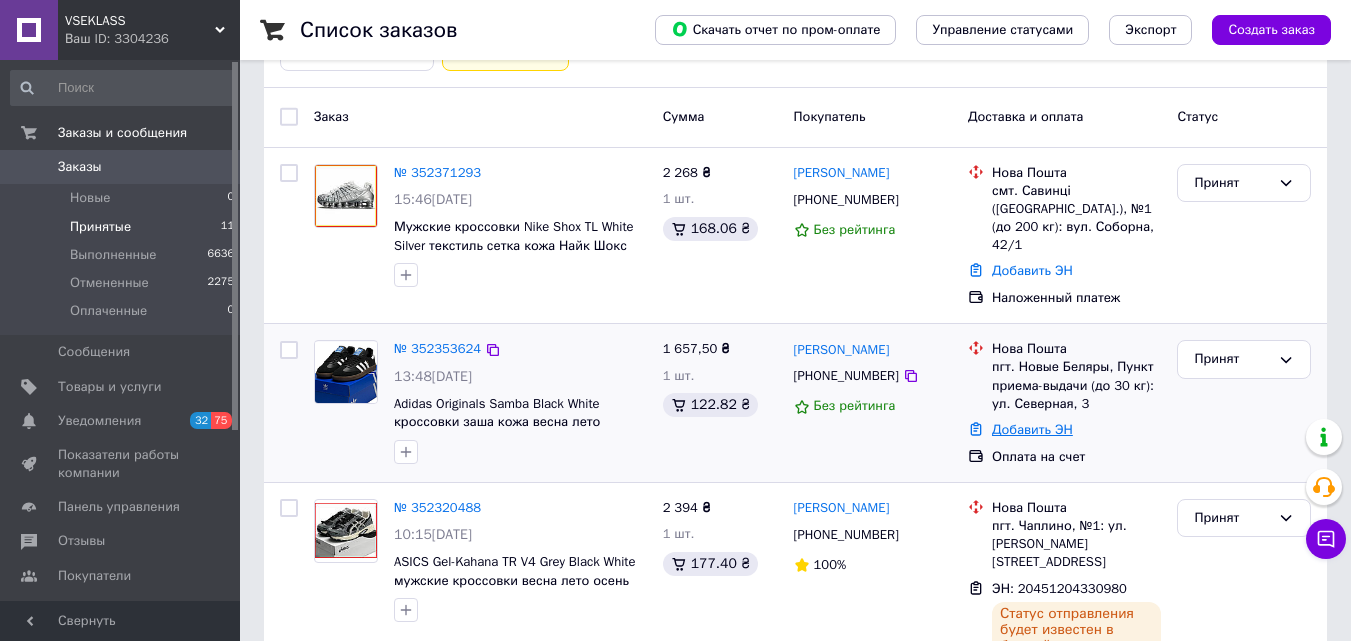 click on "Добавить ЭН" at bounding box center [1032, 429] 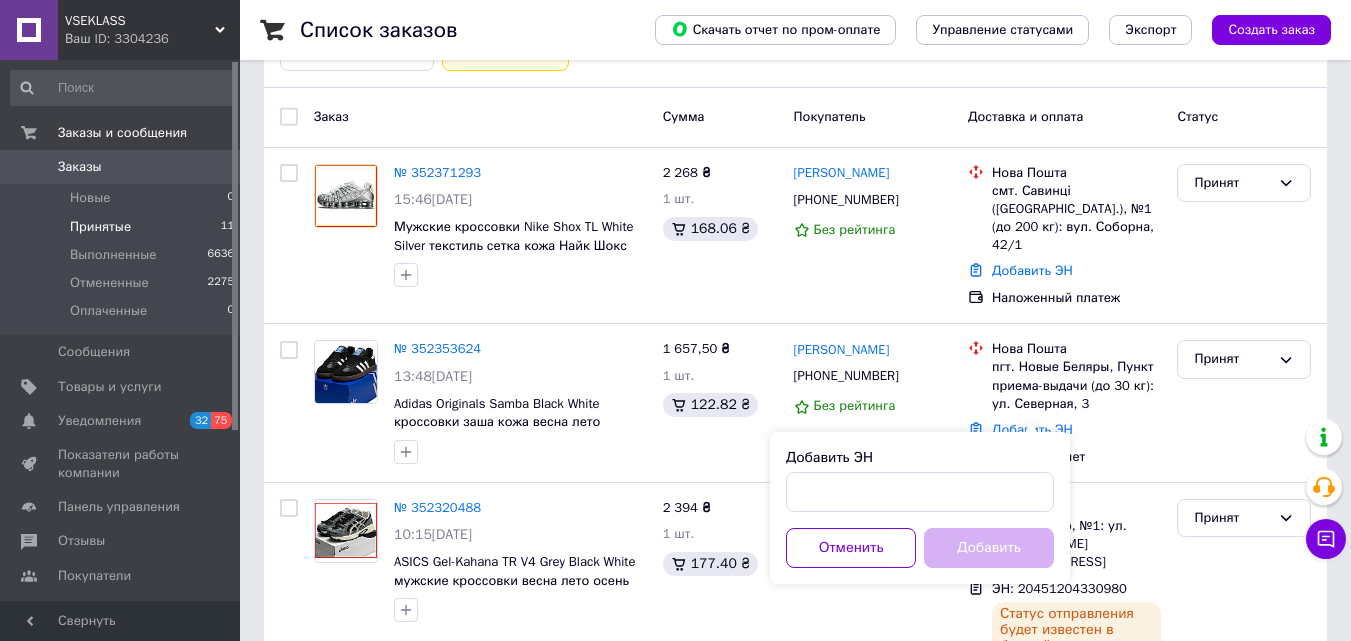 click on "Добавить ЭН" at bounding box center (920, 480) 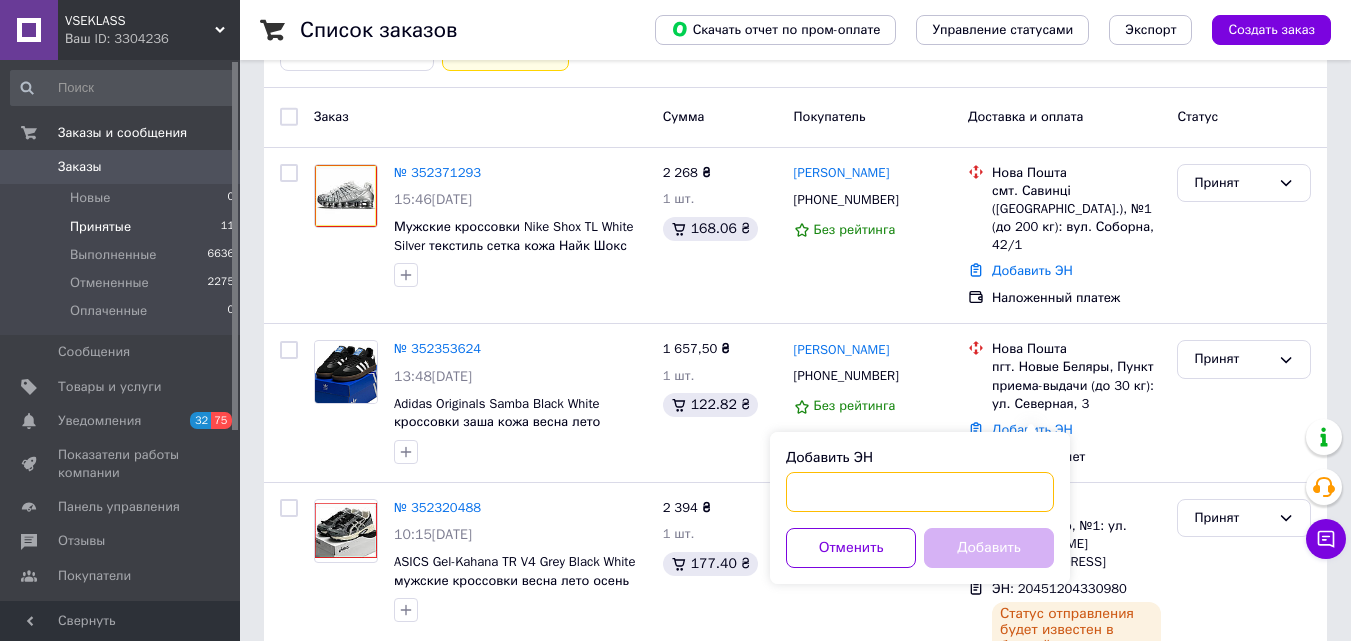 click on "Добавить ЭН" at bounding box center (920, 492) 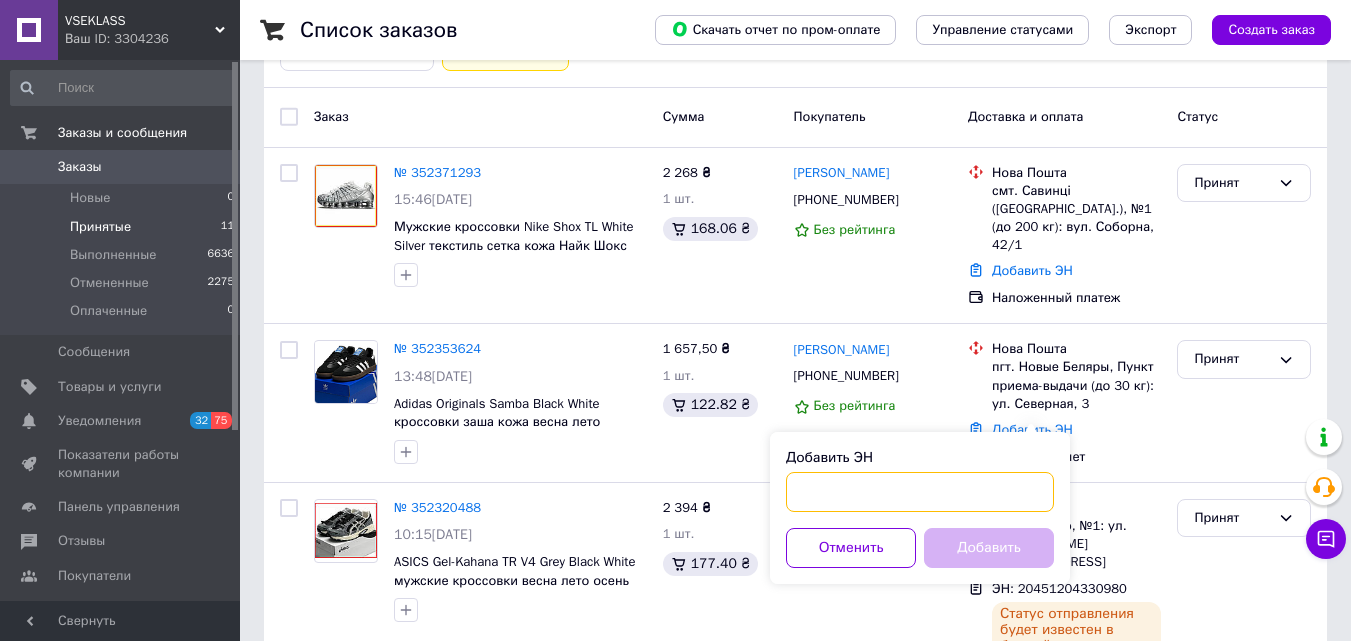 paste on "20451204495126" 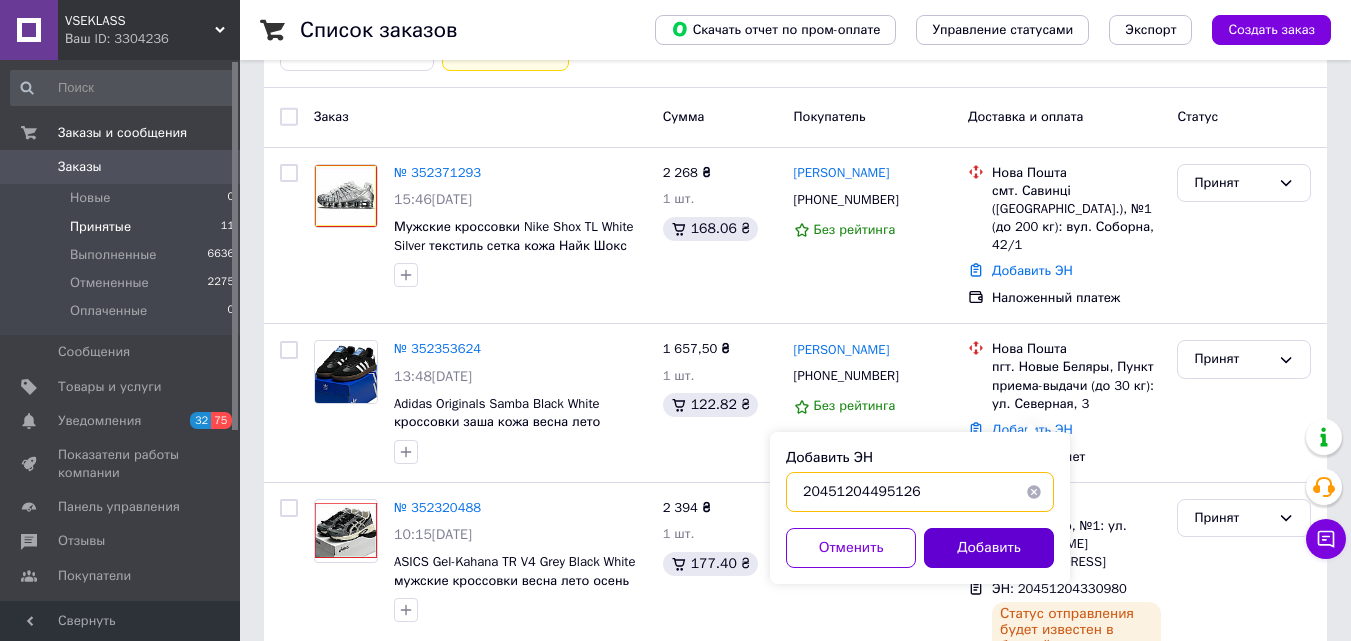 type on "20451204495126" 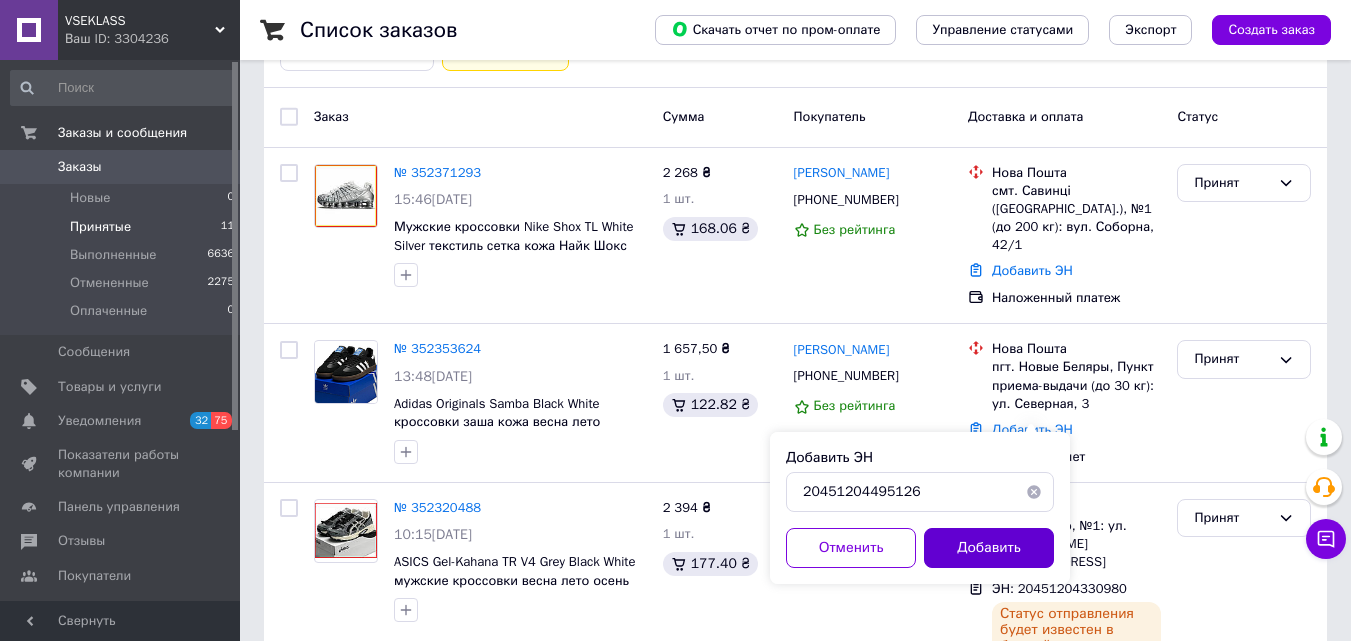 click on "Добавить" at bounding box center [989, 548] 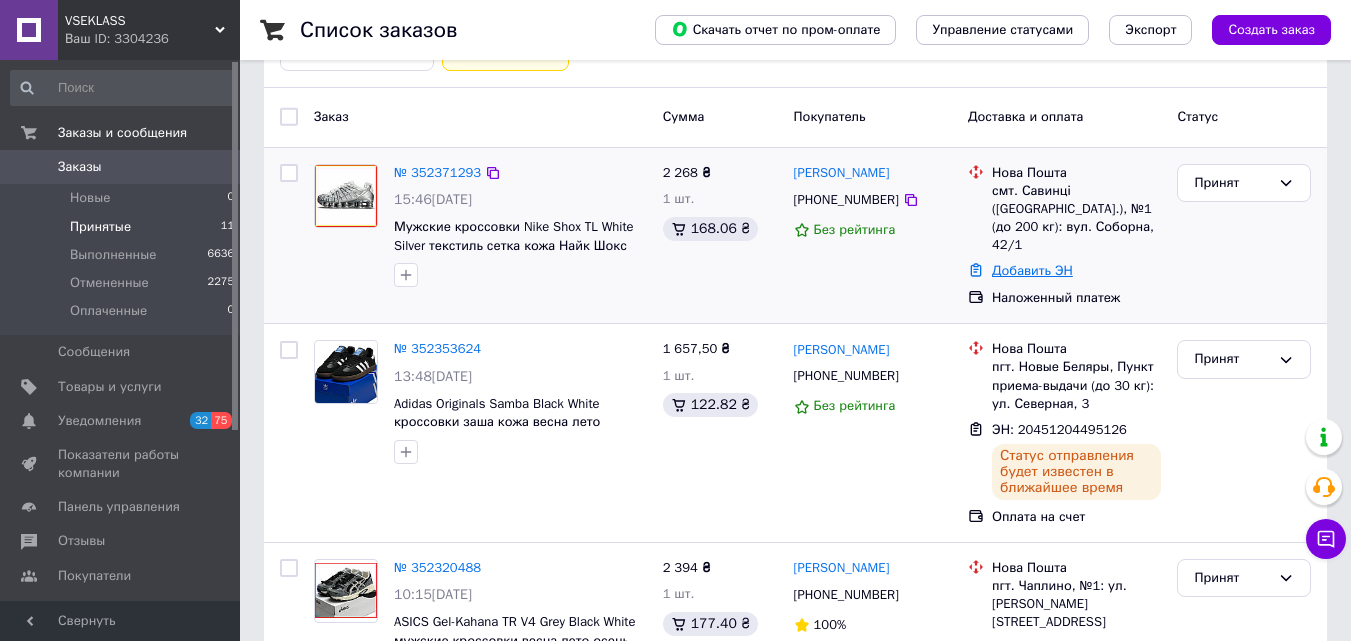 click on "Добавить ЭН" at bounding box center [1032, 270] 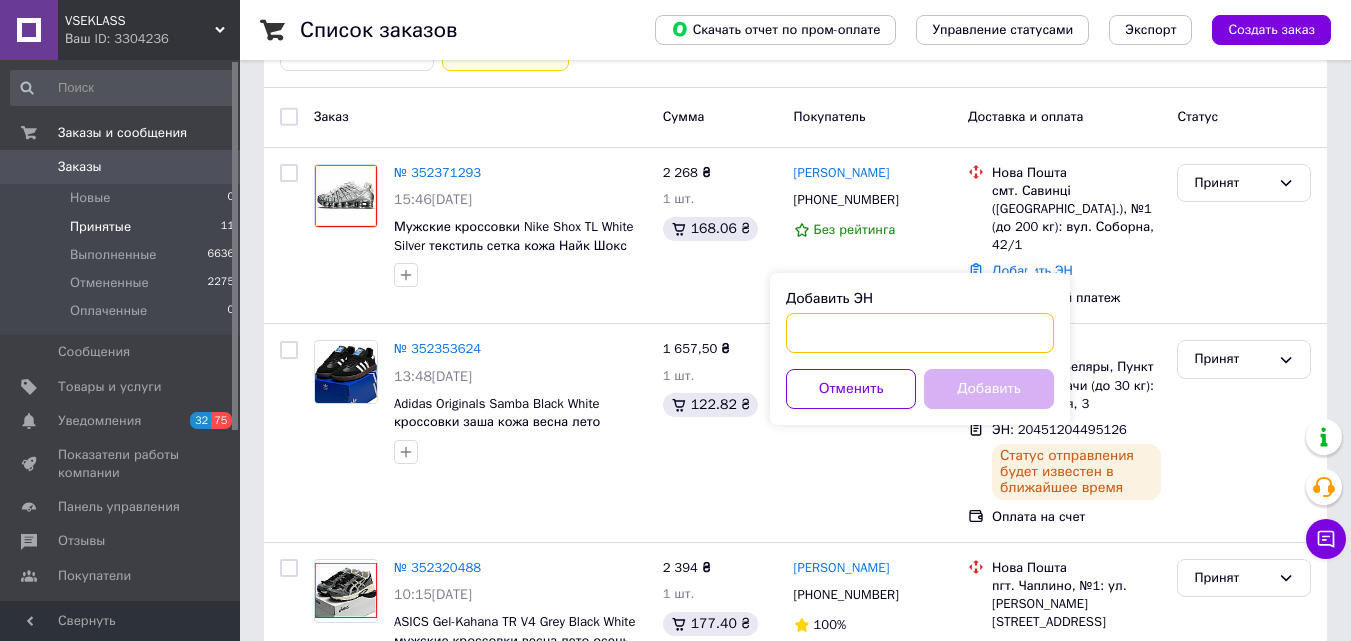click on "Добавить ЭН" at bounding box center [920, 333] 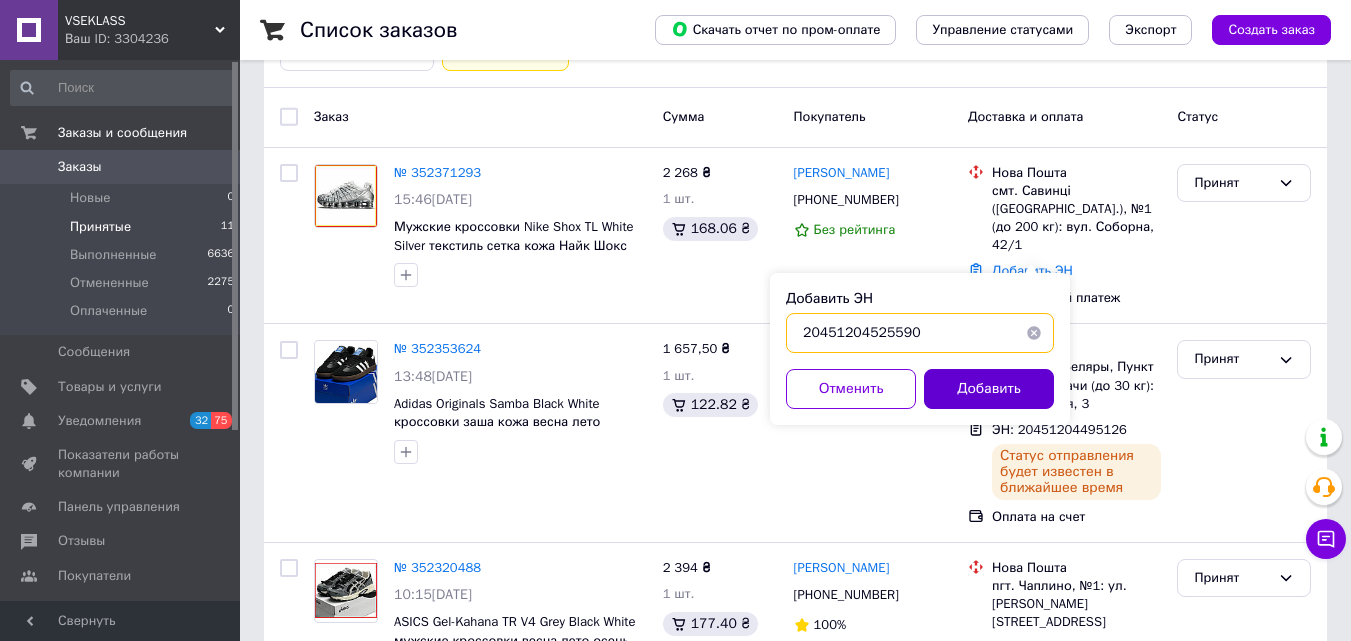 type on "20451204525590" 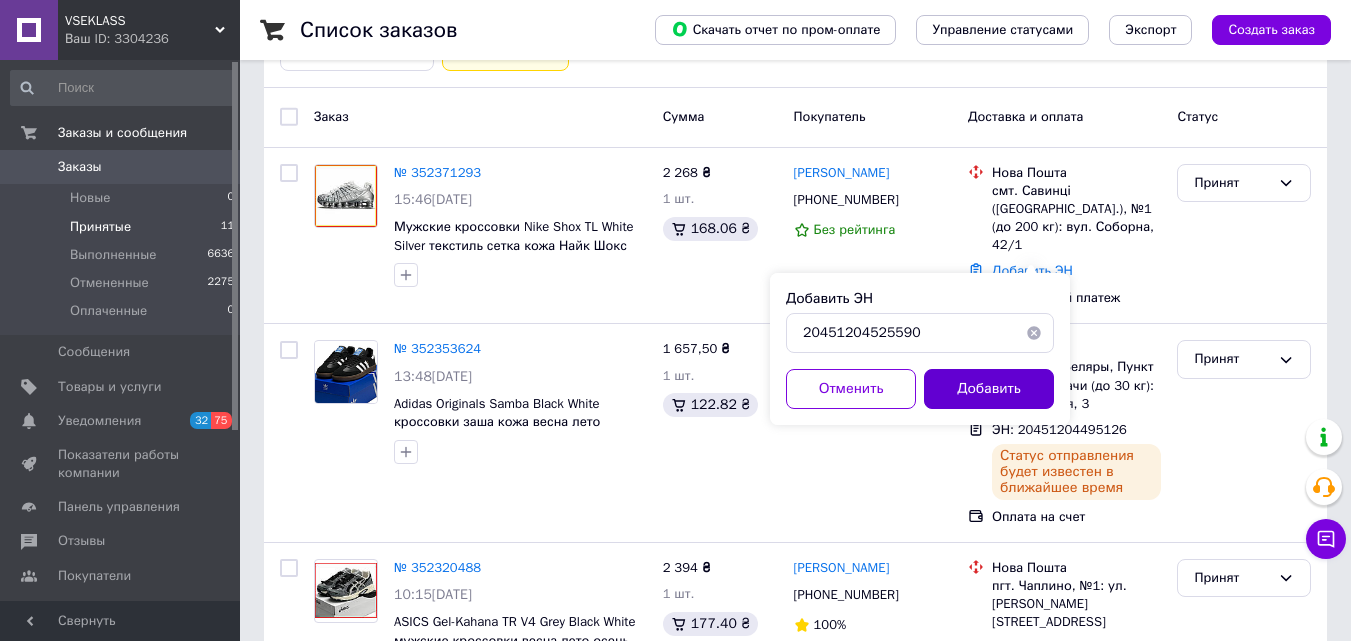 click on "Добавить" at bounding box center (989, 389) 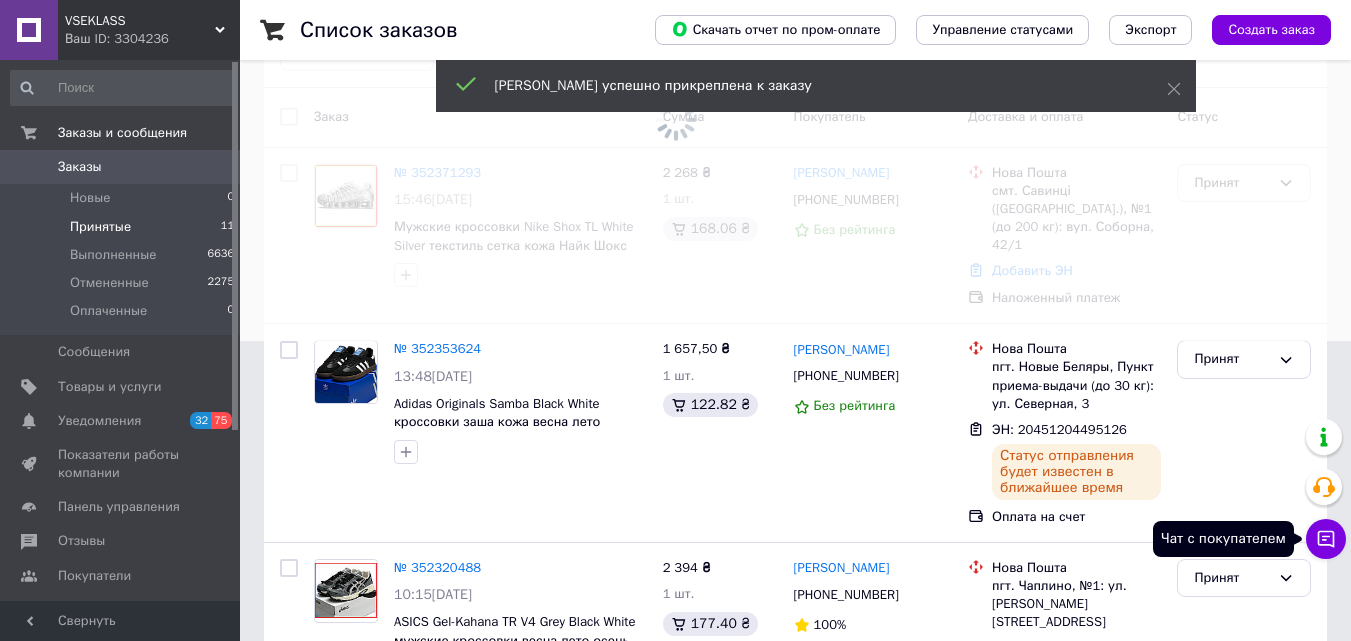 click 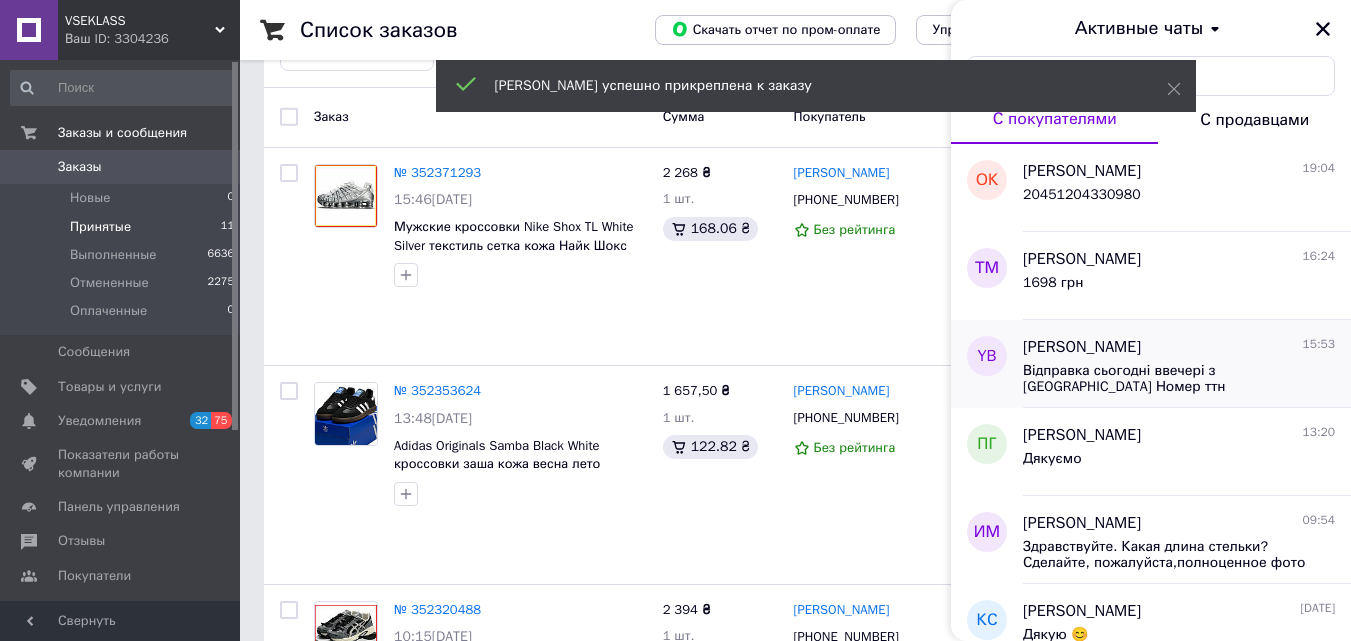 click on "Відправка сьогодні ввечері з [GEOGRAPHIC_DATA]
Номер ттн повідомимо тут додатково сьогодні ввечері після 20.00" at bounding box center (1179, 377) 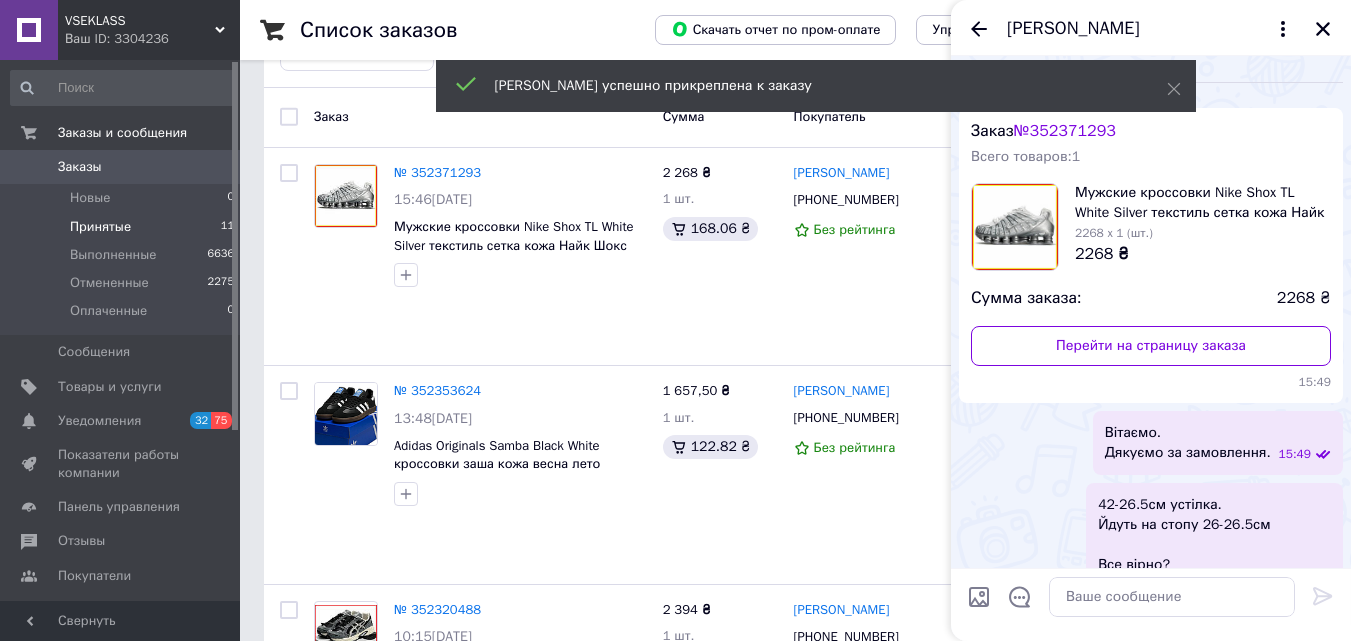 scroll, scrollTop: 213, scrollLeft: 0, axis: vertical 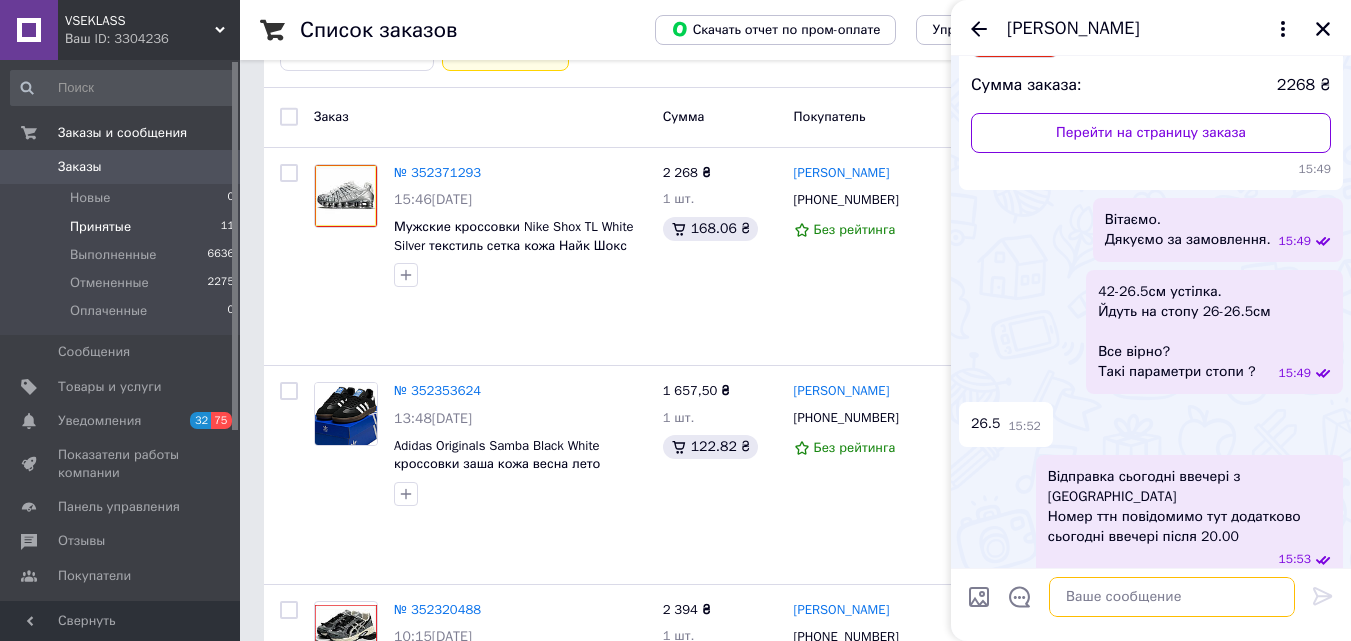 click at bounding box center [1172, 597] 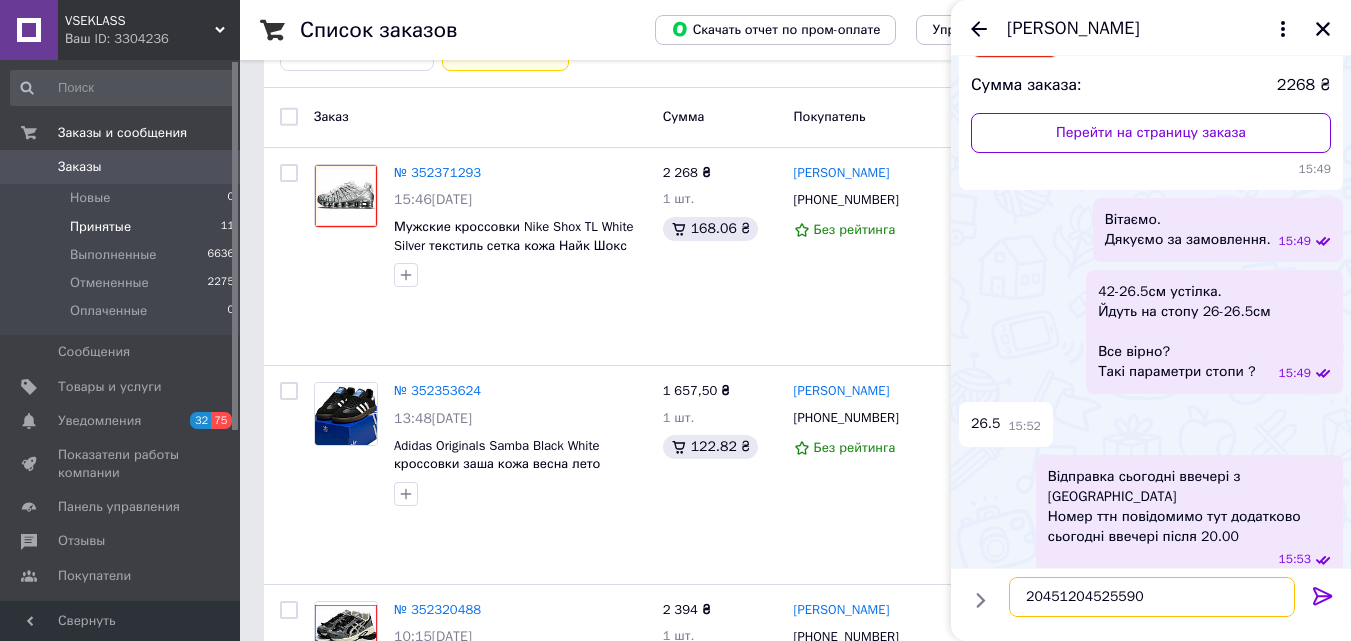 type on "20451204525590" 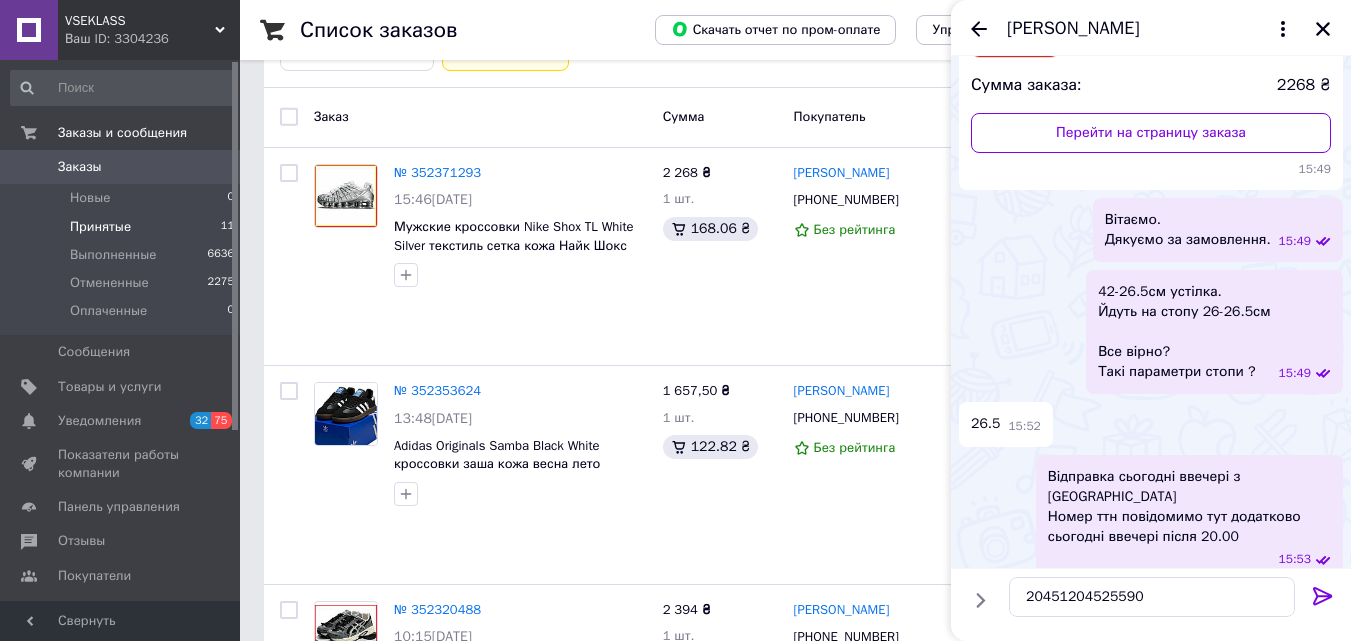 click 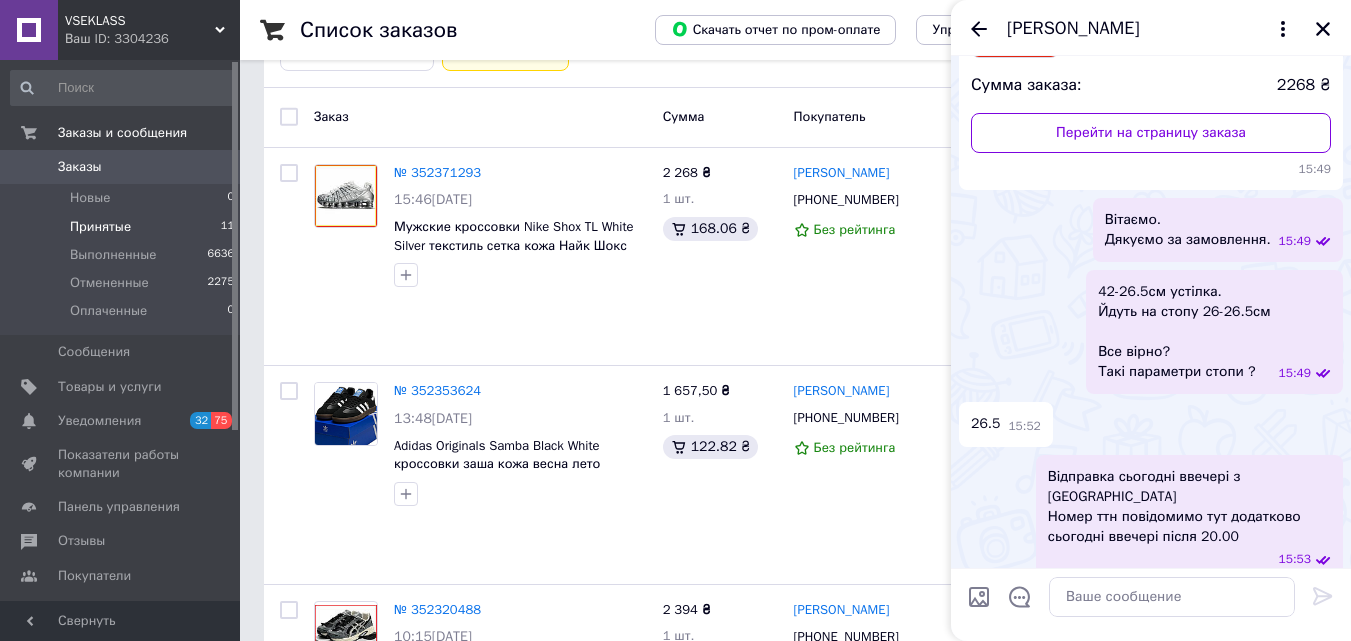 scroll, scrollTop: 266, scrollLeft: 0, axis: vertical 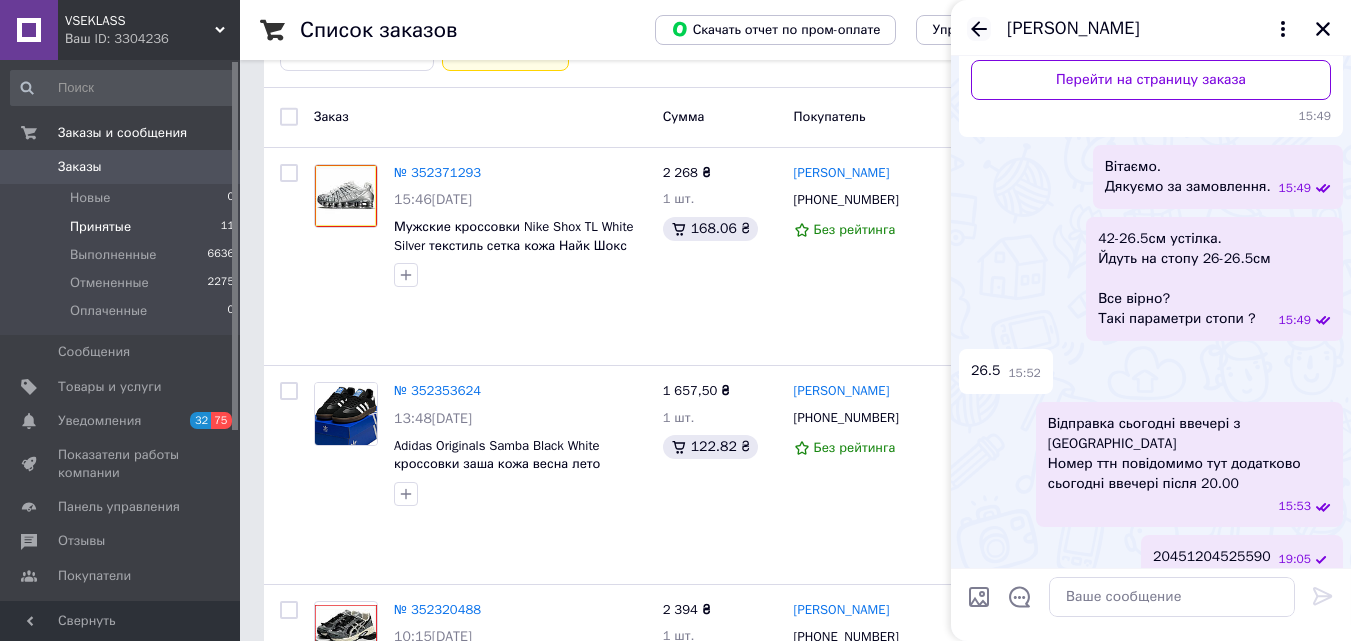click 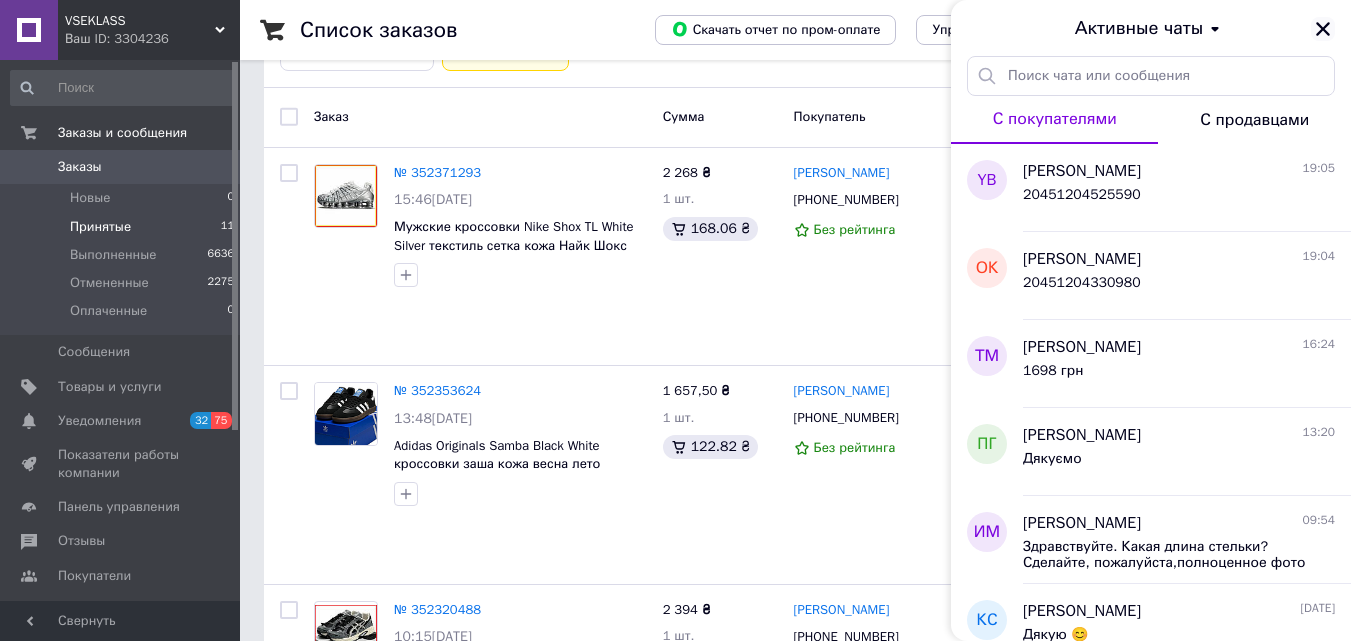 click 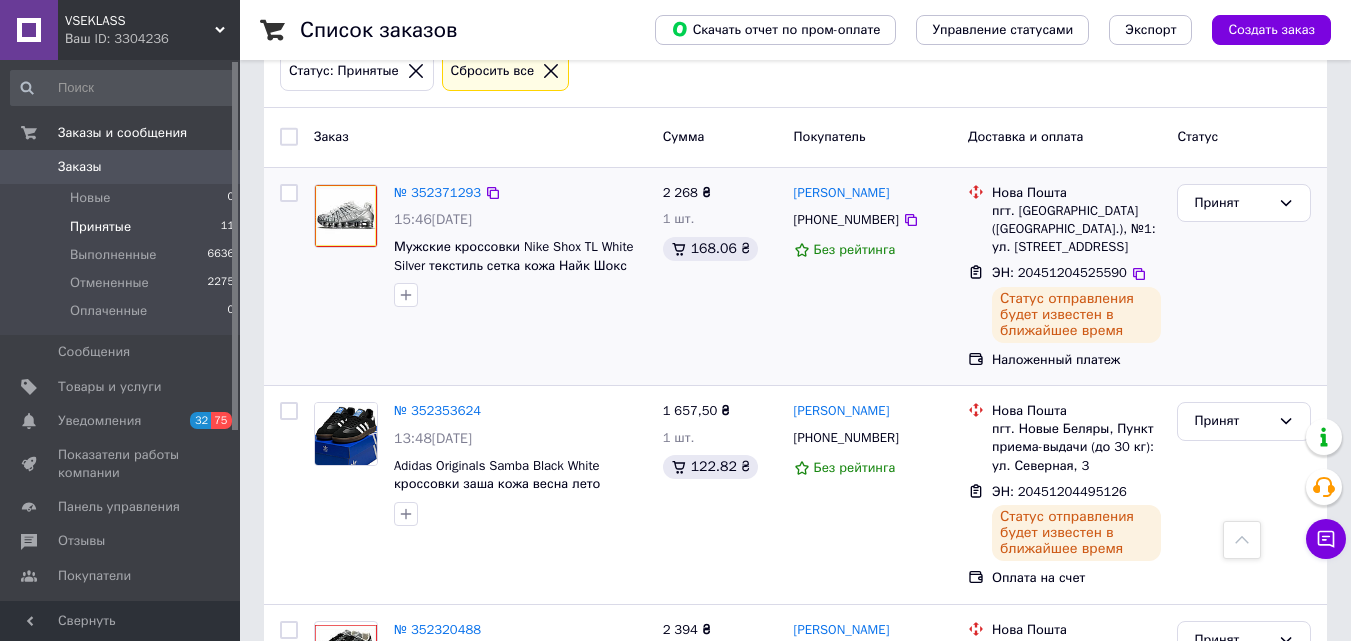 scroll, scrollTop: 200, scrollLeft: 0, axis: vertical 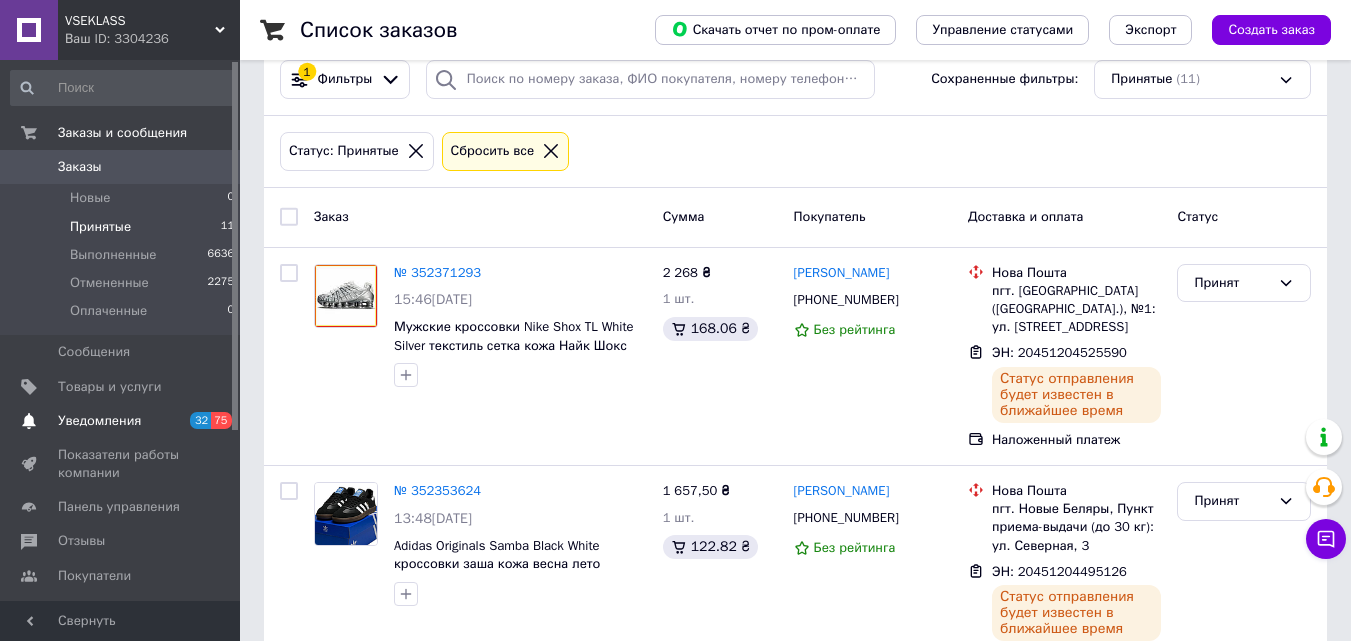 click on "Уведомления" at bounding box center (121, 421) 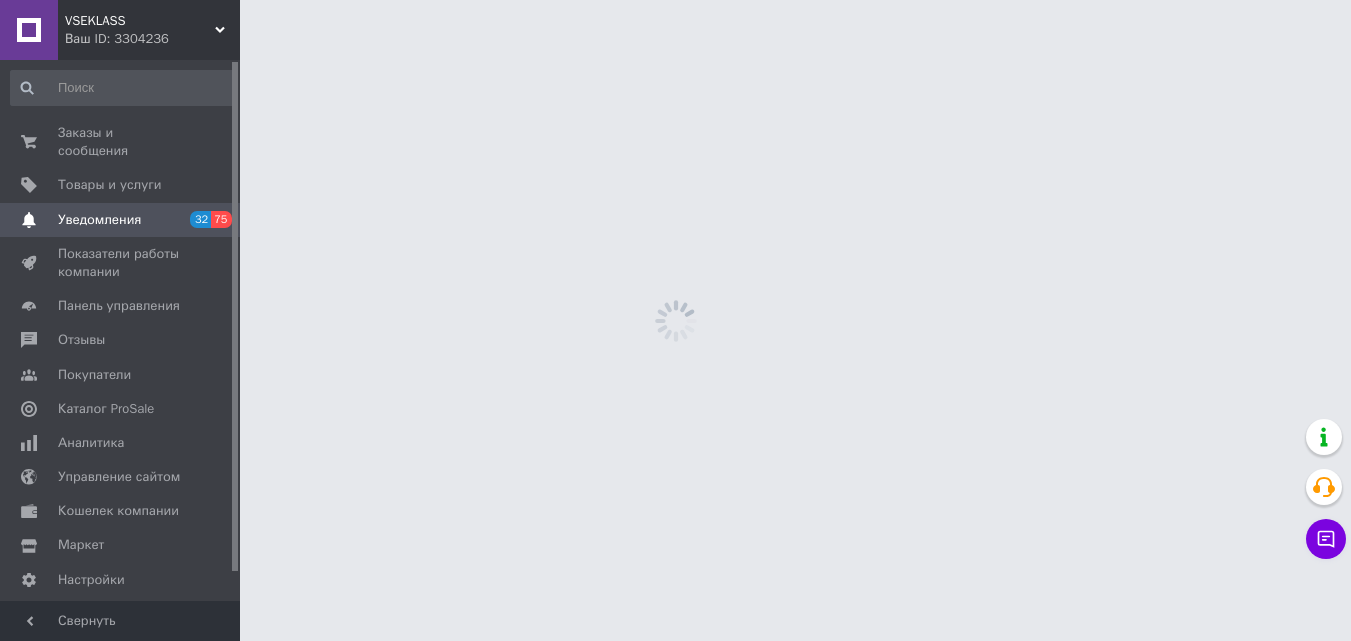 scroll, scrollTop: 0, scrollLeft: 0, axis: both 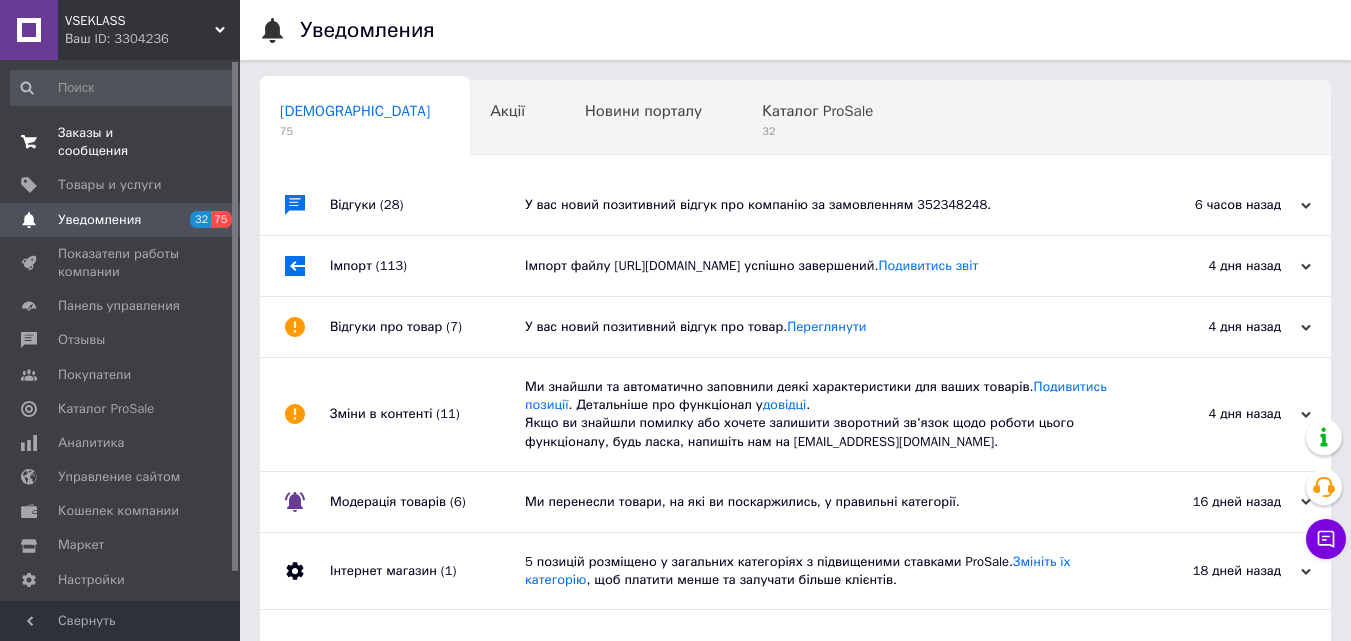 click on "Заказы и сообщения 0 0" at bounding box center [123, 142] 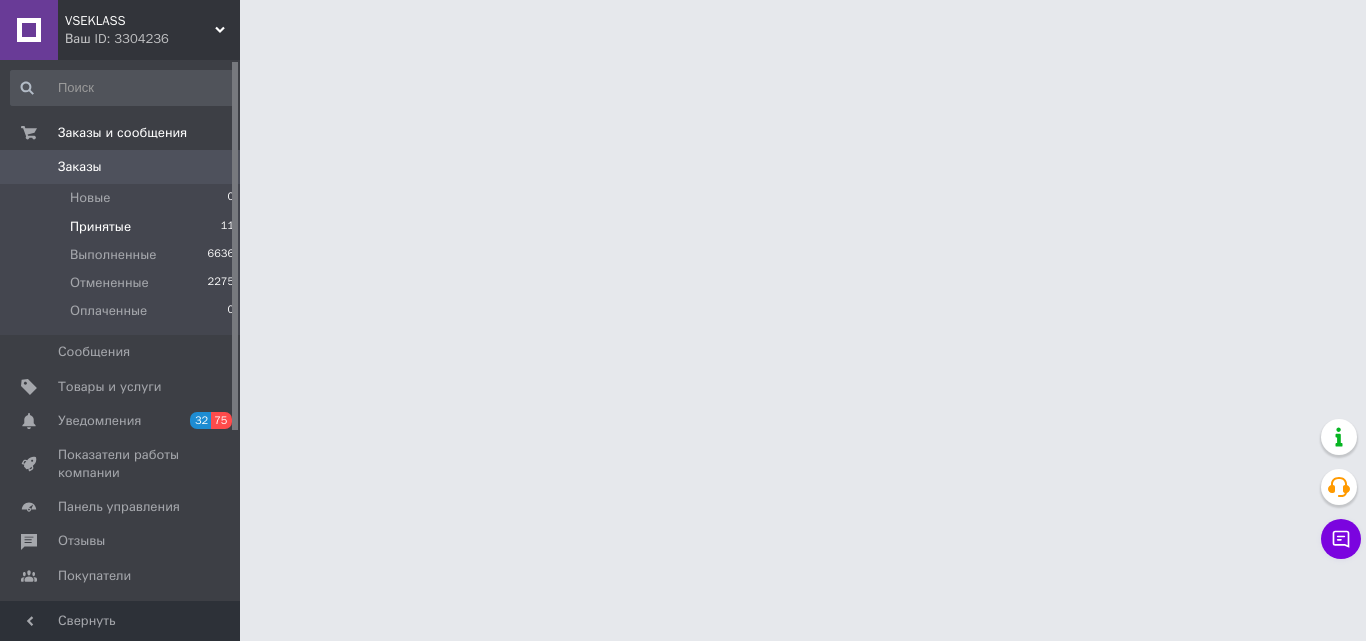click on "Принятые 11" at bounding box center (123, 227) 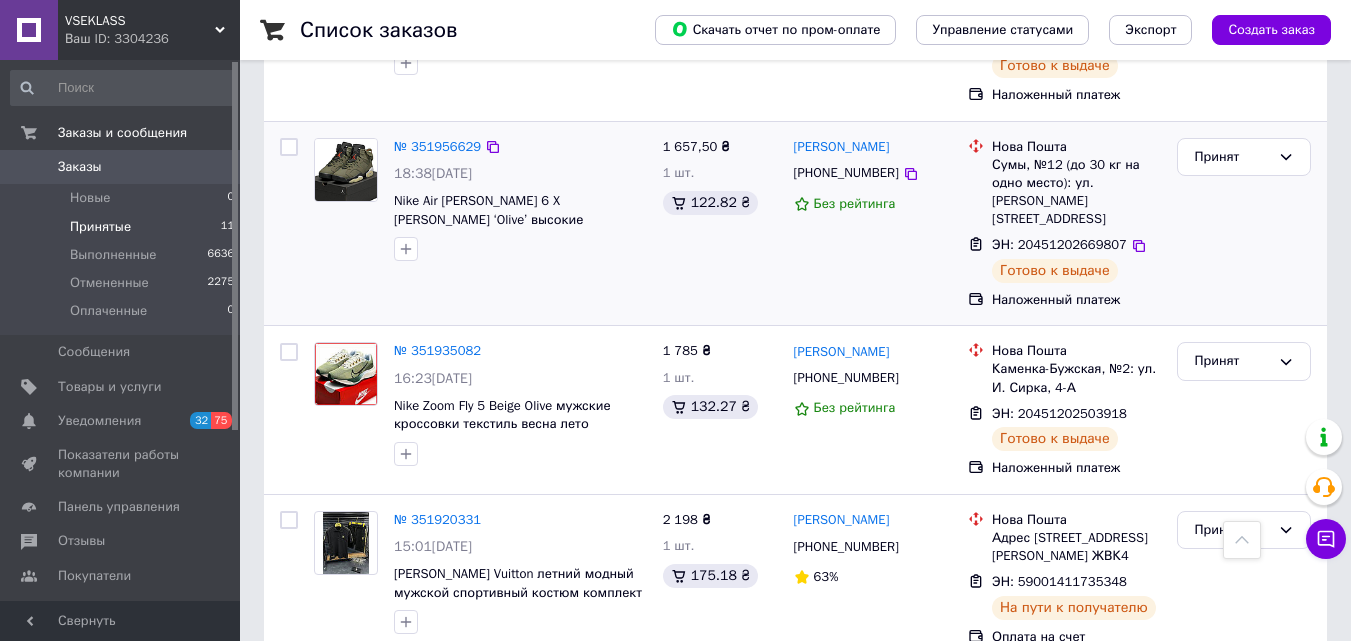 scroll, scrollTop: 1865, scrollLeft: 0, axis: vertical 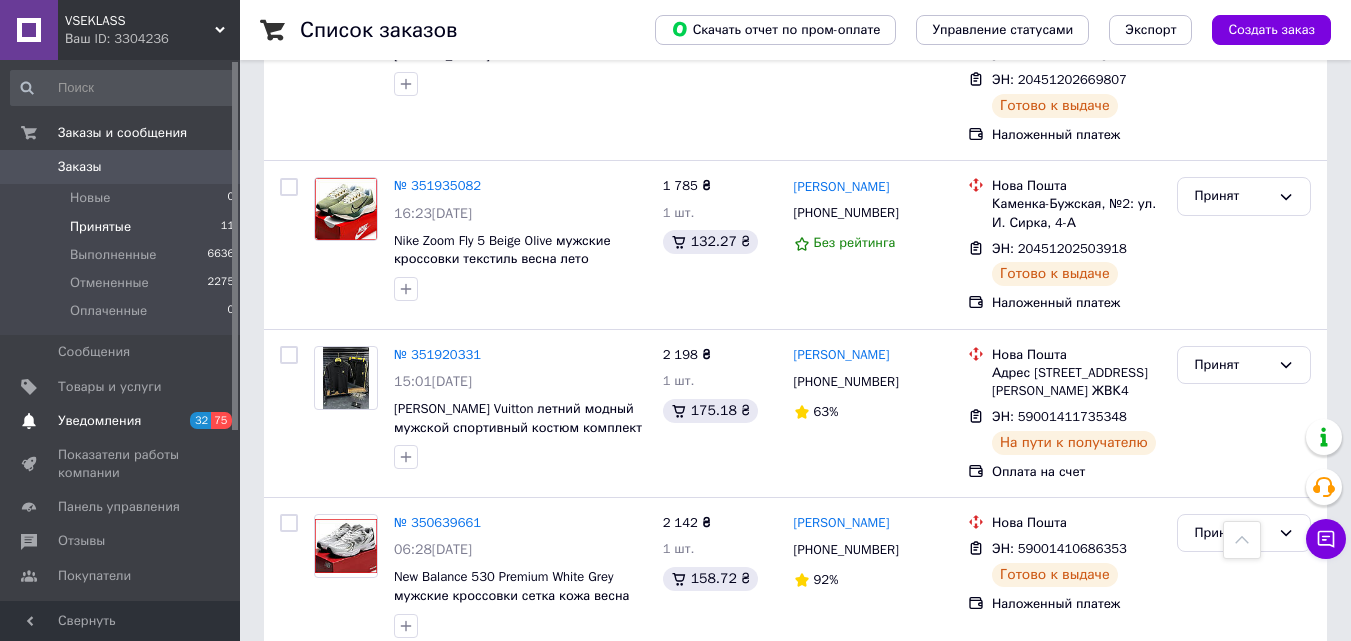 click on "Уведомления" at bounding box center (99, 421) 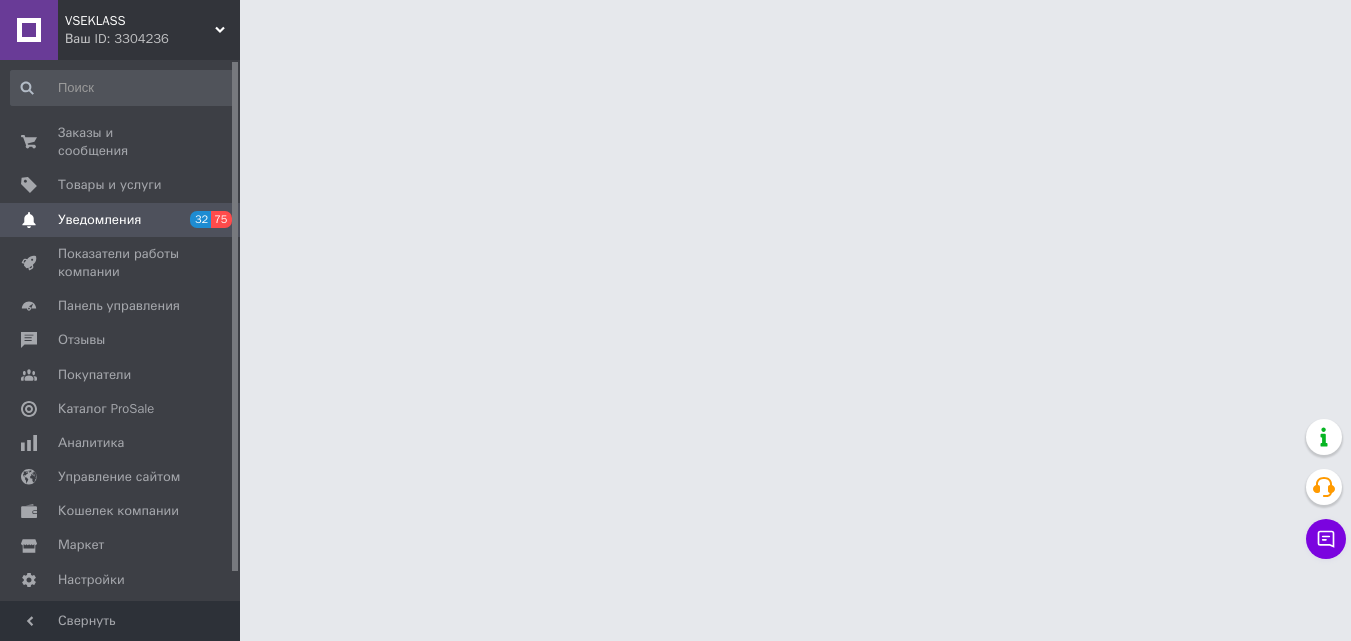 scroll, scrollTop: 0, scrollLeft: 0, axis: both 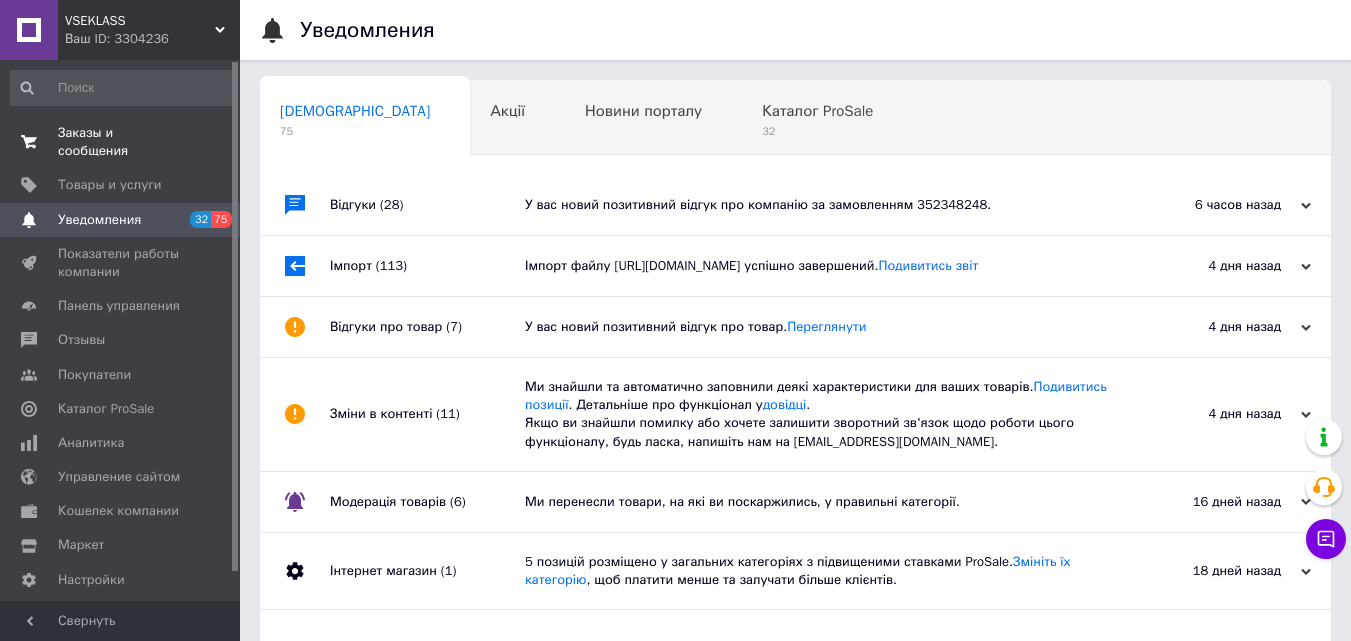 click on "Заказы и сообщения" at bounding box center [121, 142] 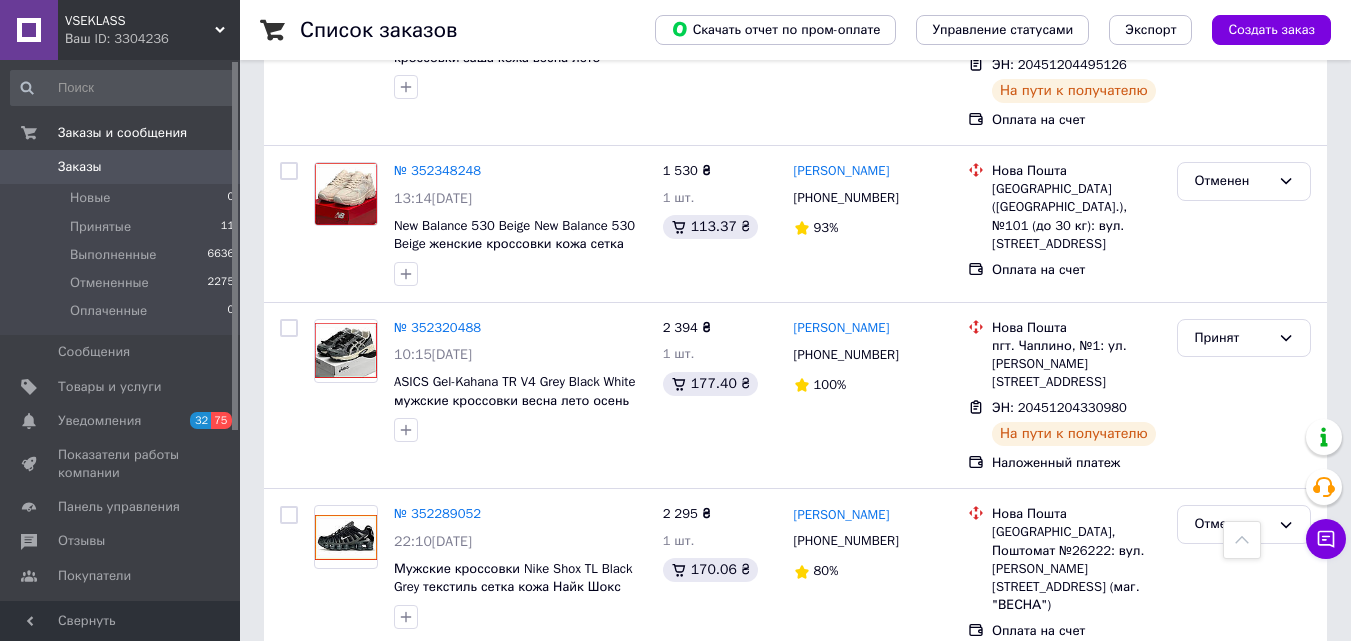 scroll, scrollTop: 600, scrollLeft: 0, axis: vertical 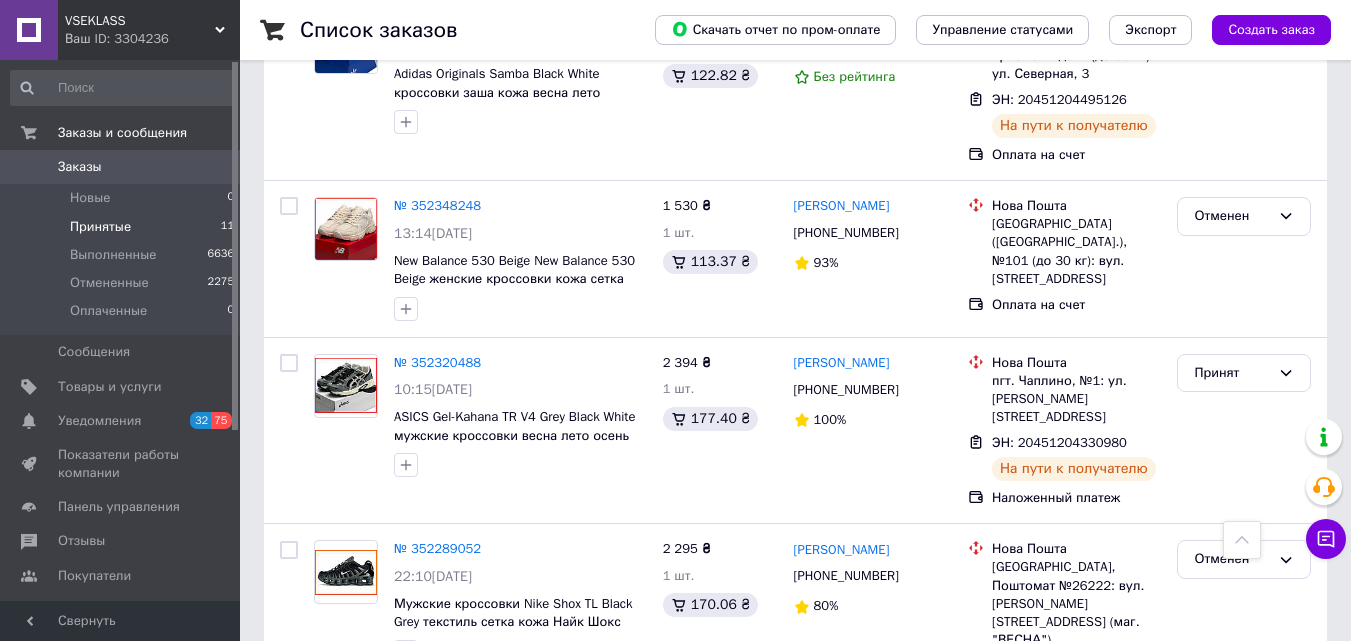click on "Принятые" at bounding box center (100, 227) 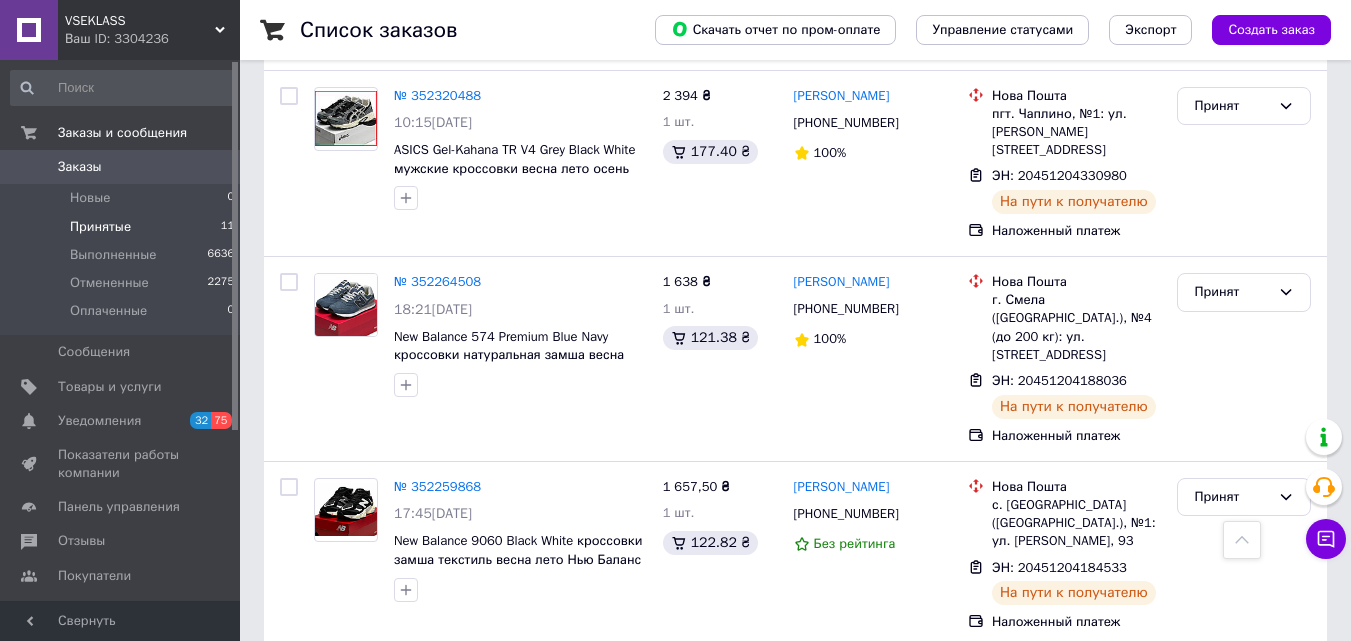 scroll, scrollTop: 800, scrollLeft: 0, axis: vertical 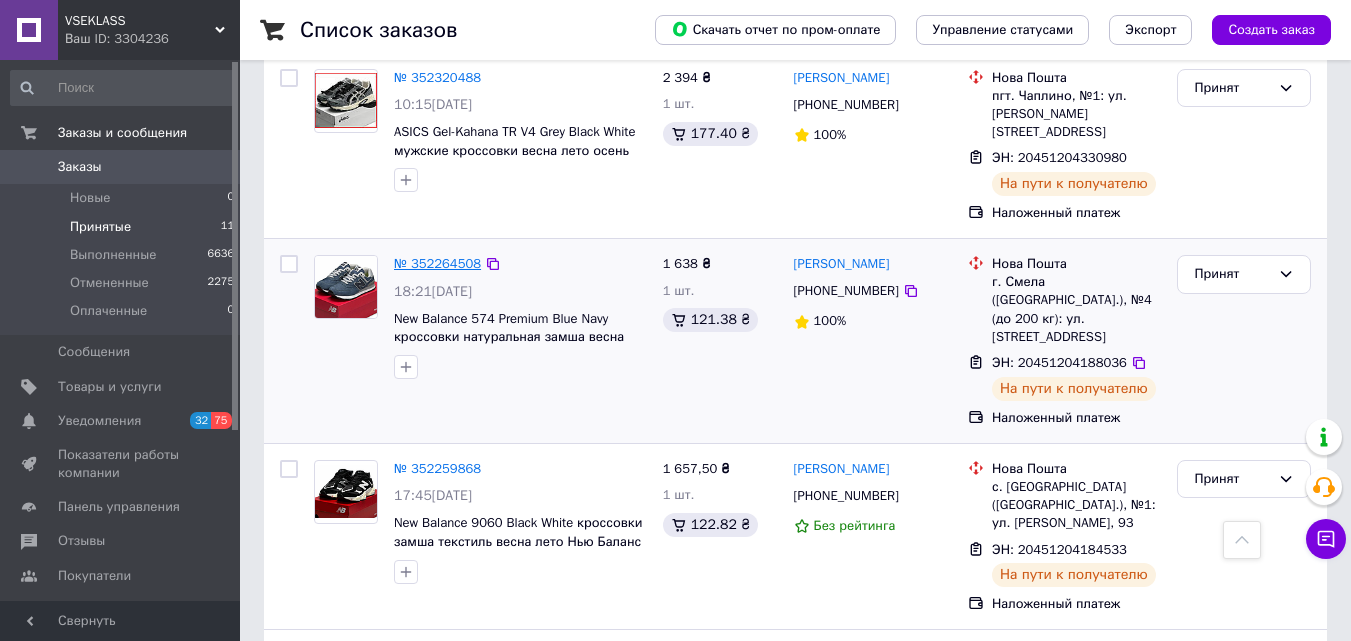 click on "№ 352264508" at bounding box center (437, 263) 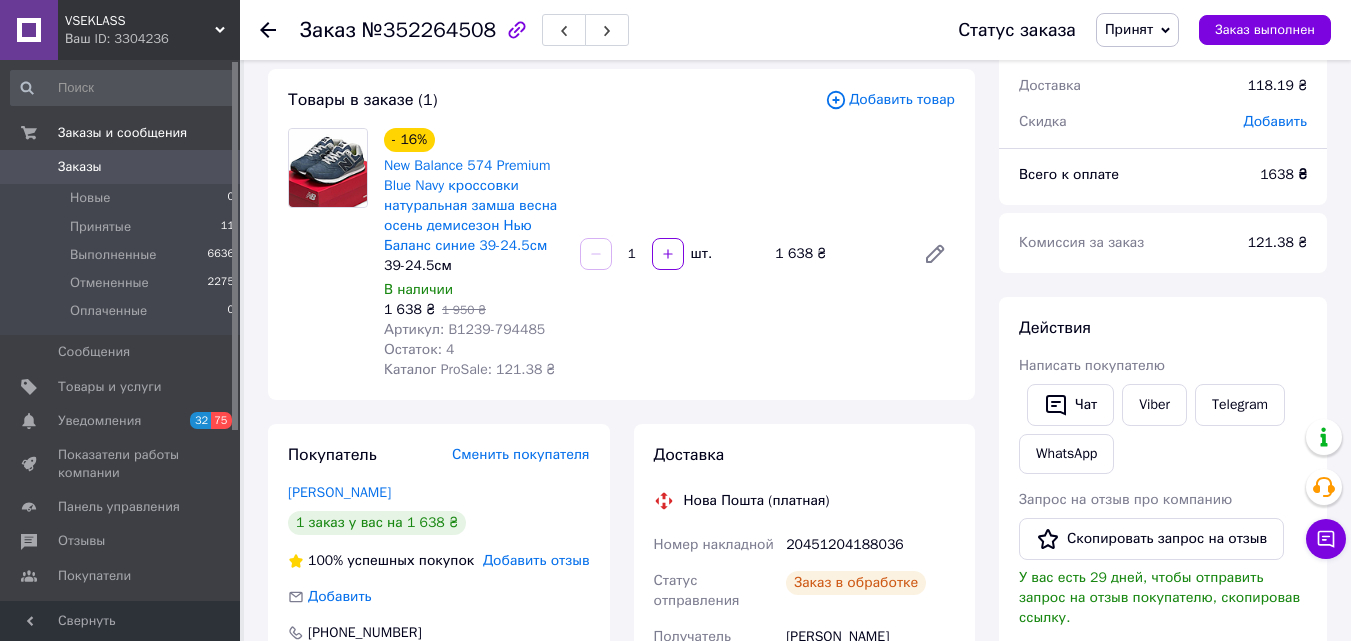 scroll, scrollTop: 94, scrollLeft: 0, axis: vertical 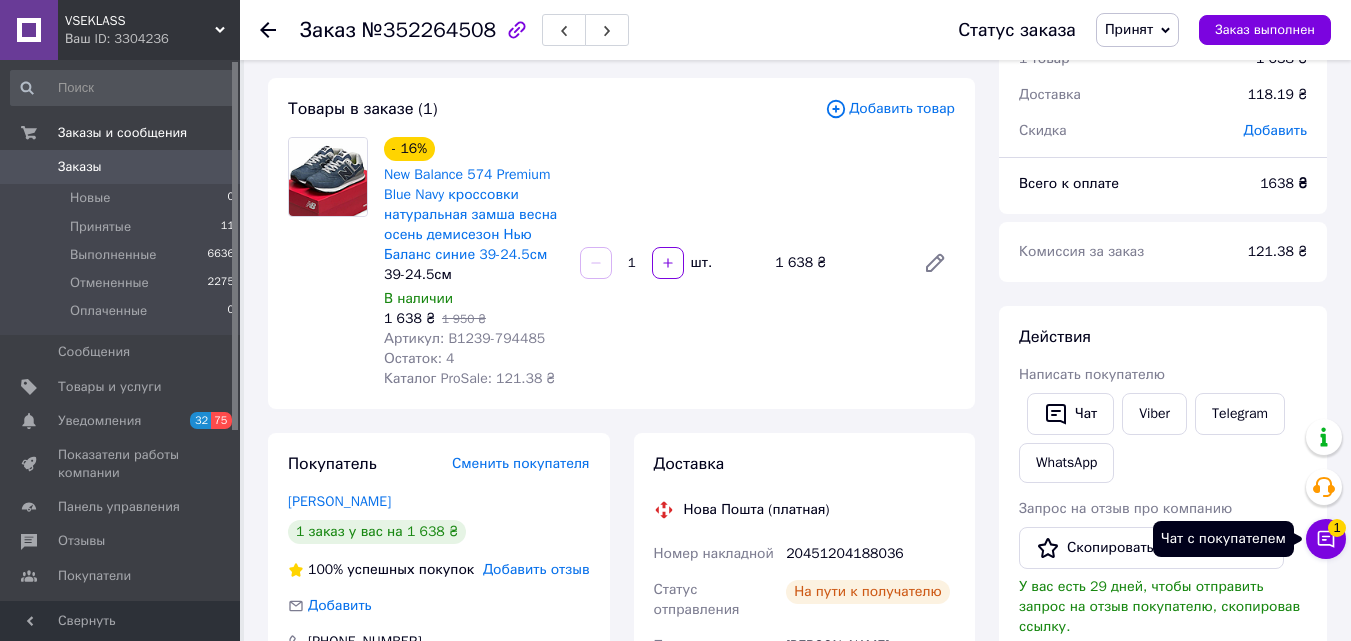 click 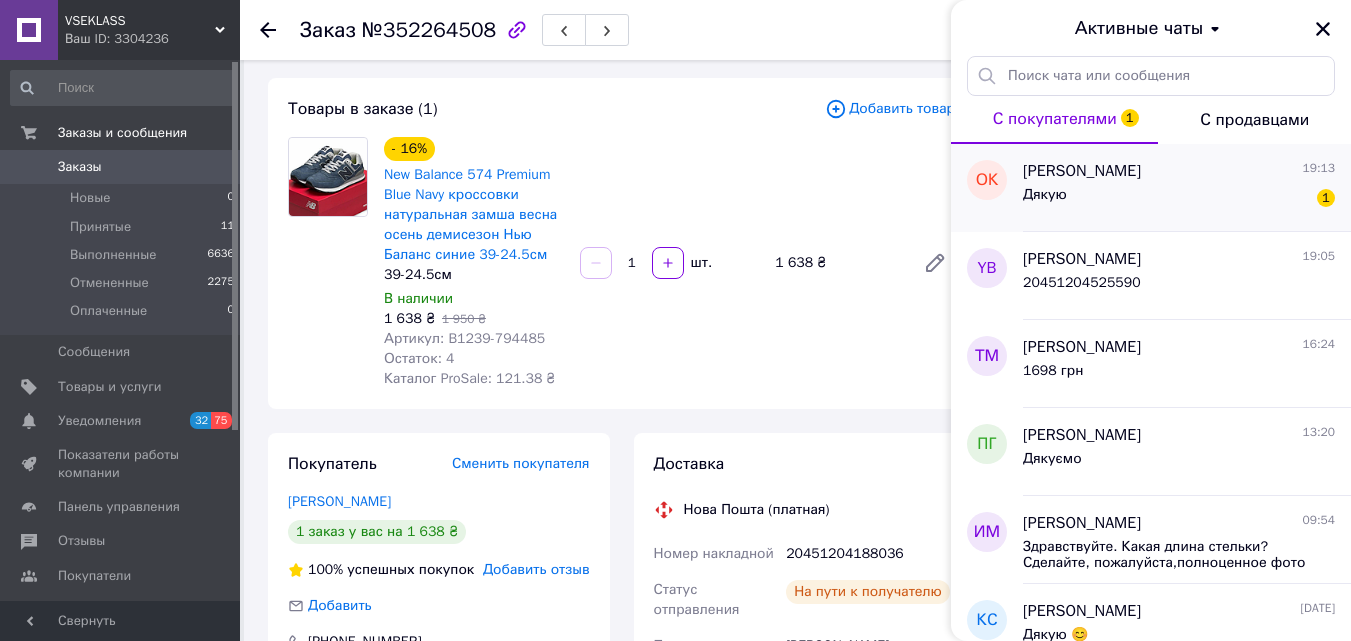 click on "Дякую 1" at bounding box center (1179, 199) 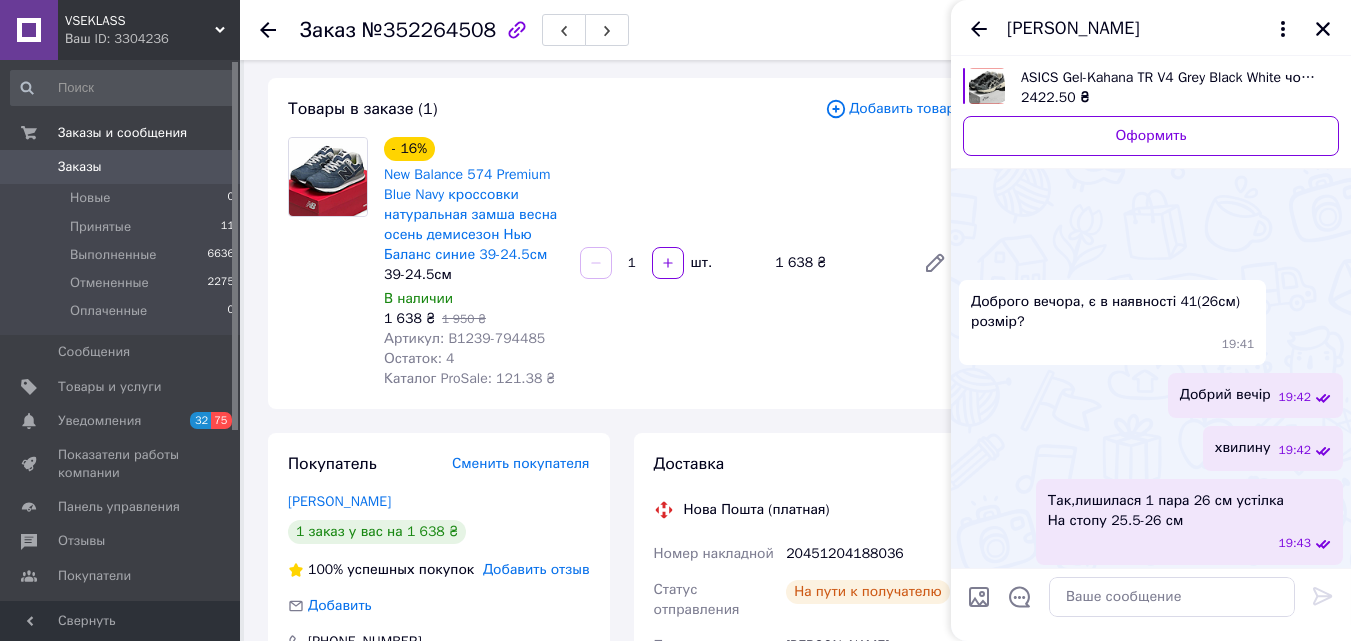 scroll, scrollTop: 1078, scrollLeft: 0, axis: vertical 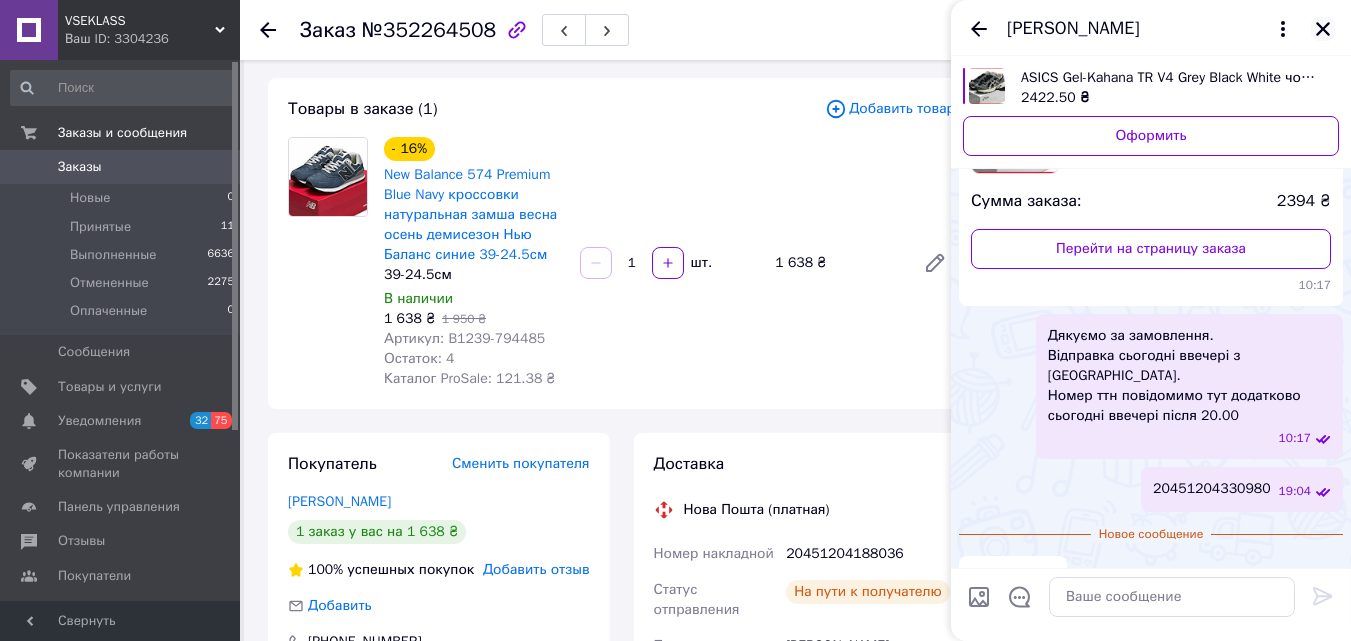 click 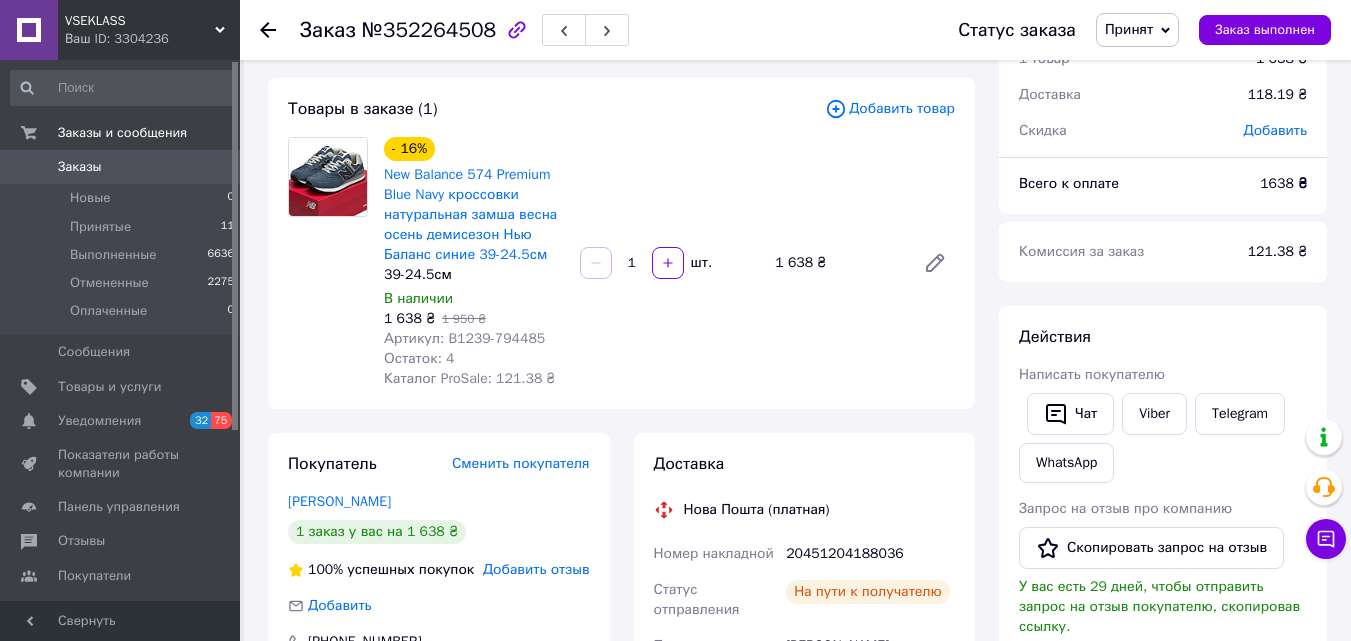 click on "Заказы 0" at bounding box center [123, 167] 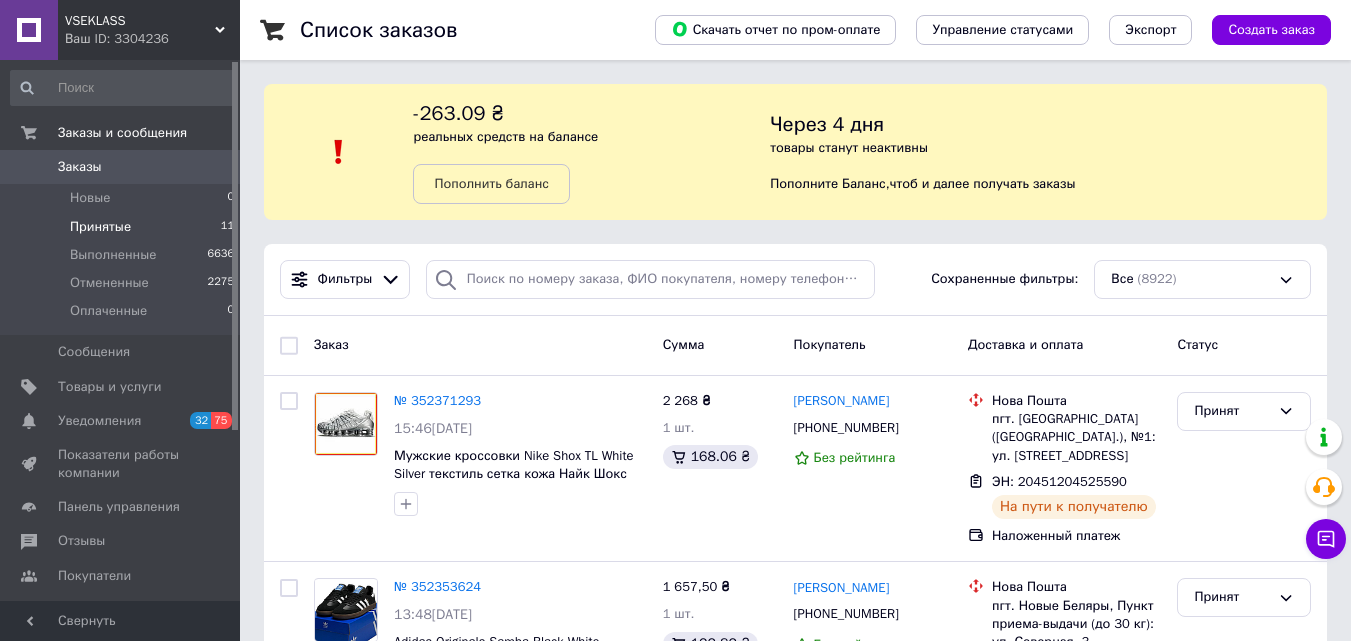 click on "Принятые" at bounding box center (100, 227) 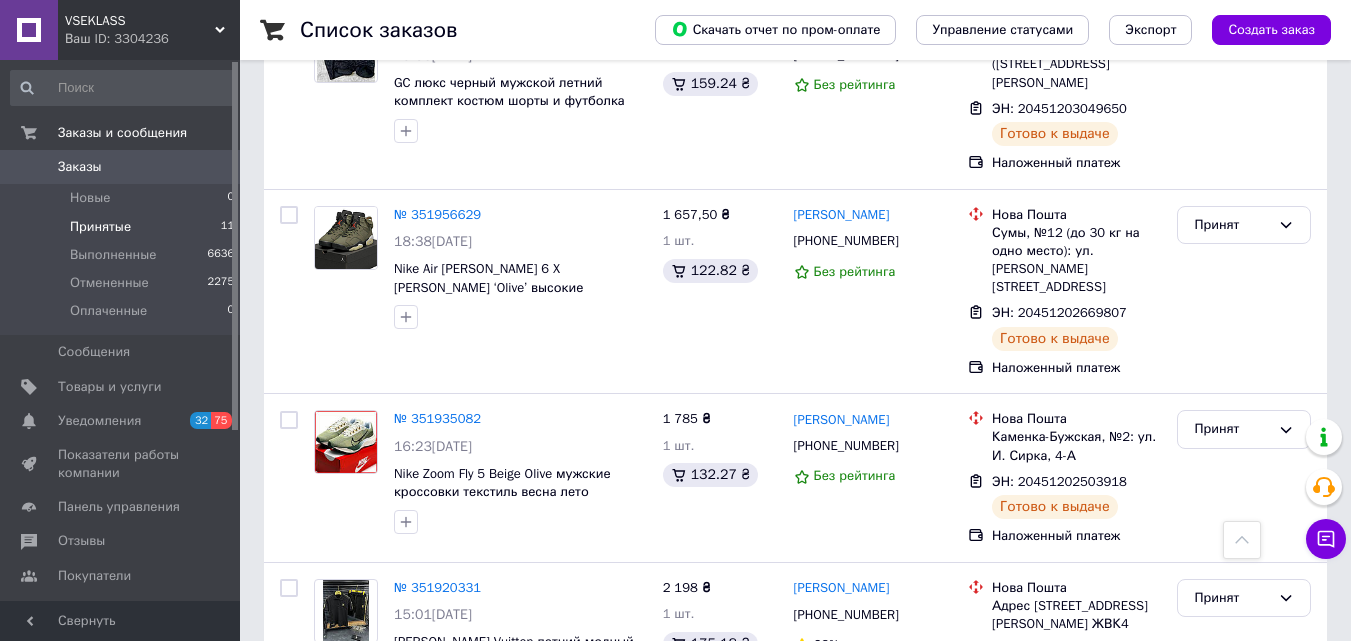 scroll, scrollTop: 1833, scrollLeft: 0, axis: vertical 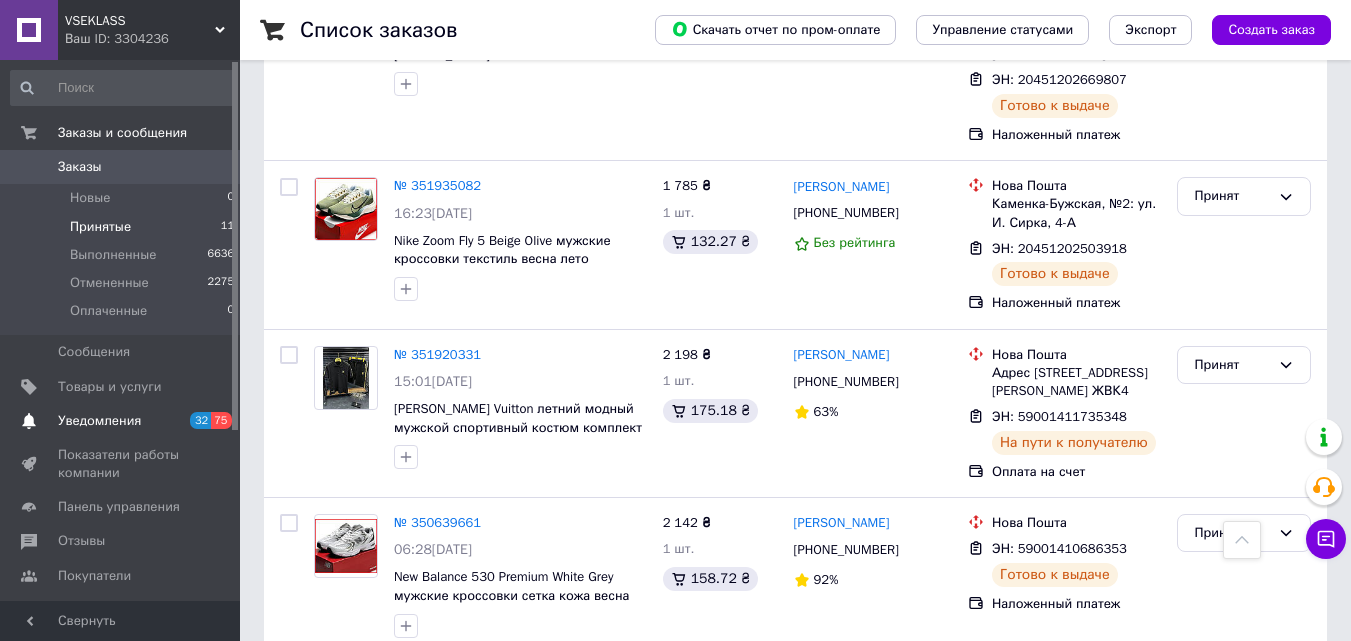 click on "Уведомления" at bounding box center (99, 421) 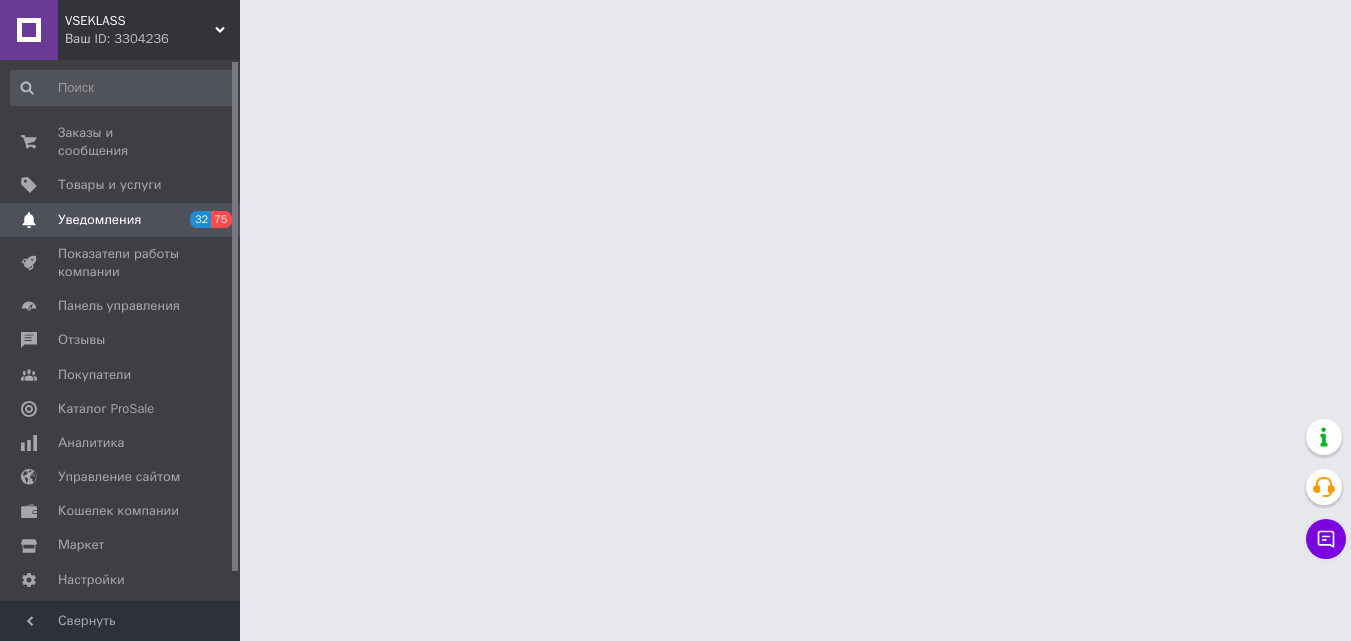 scroll, scrollTop: 0, scrollLeft: 0, axis: both 